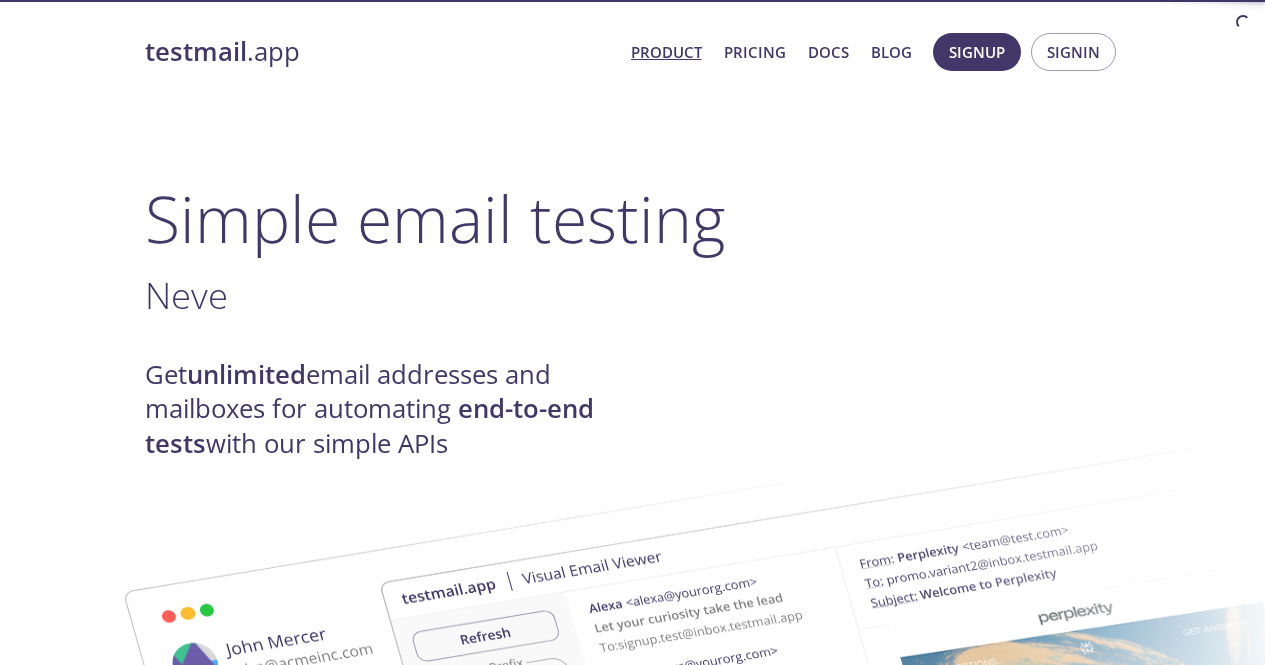 scroll, scrollTop: 0, scrollLeft: 0, axis: both 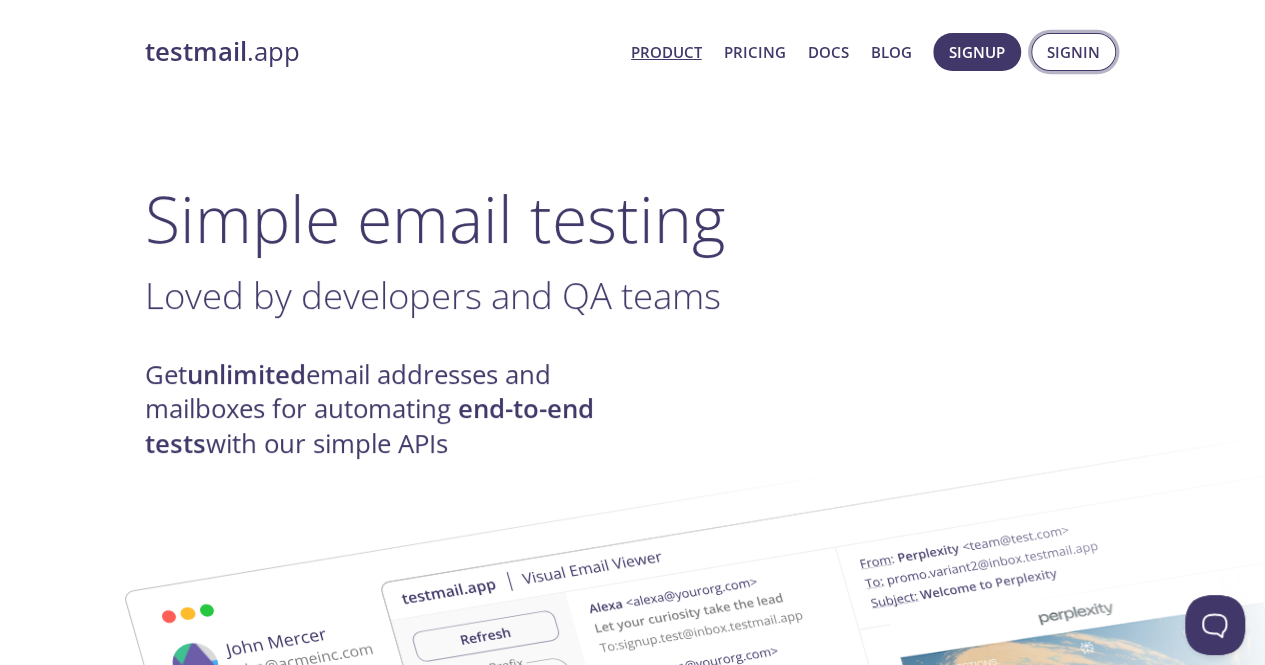 click on "Signin" at bounding box center (1073, 52) 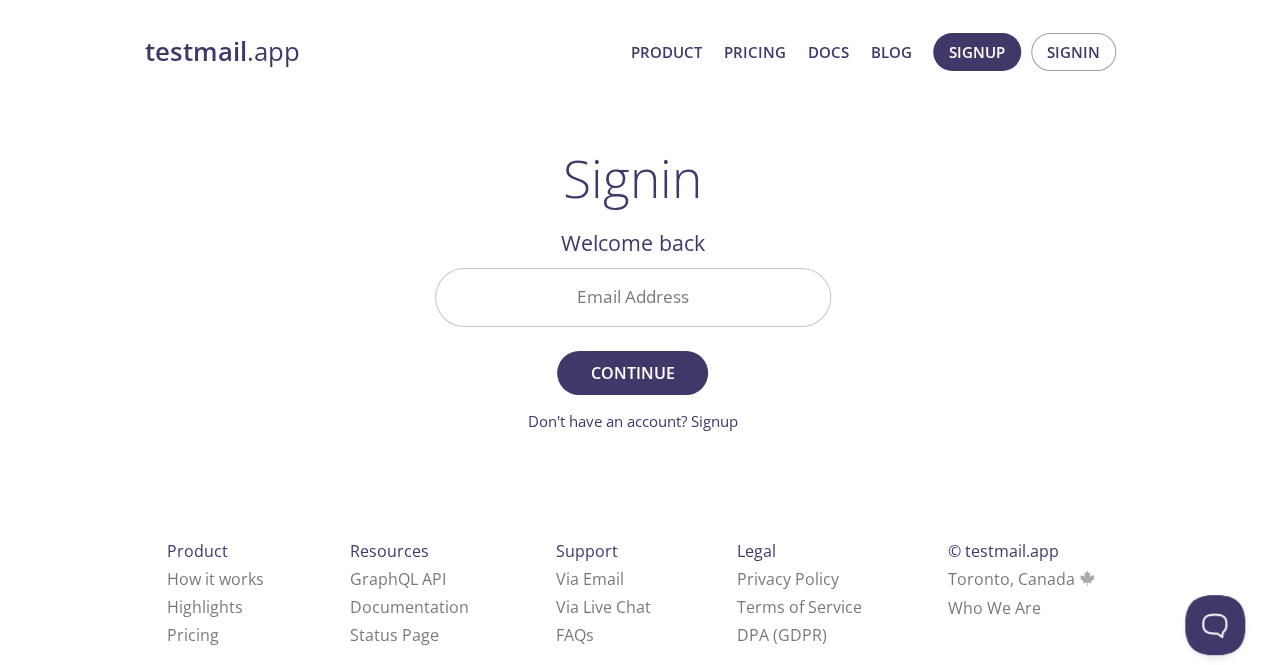 click on "Email Address" at bounding box center (633, 297) 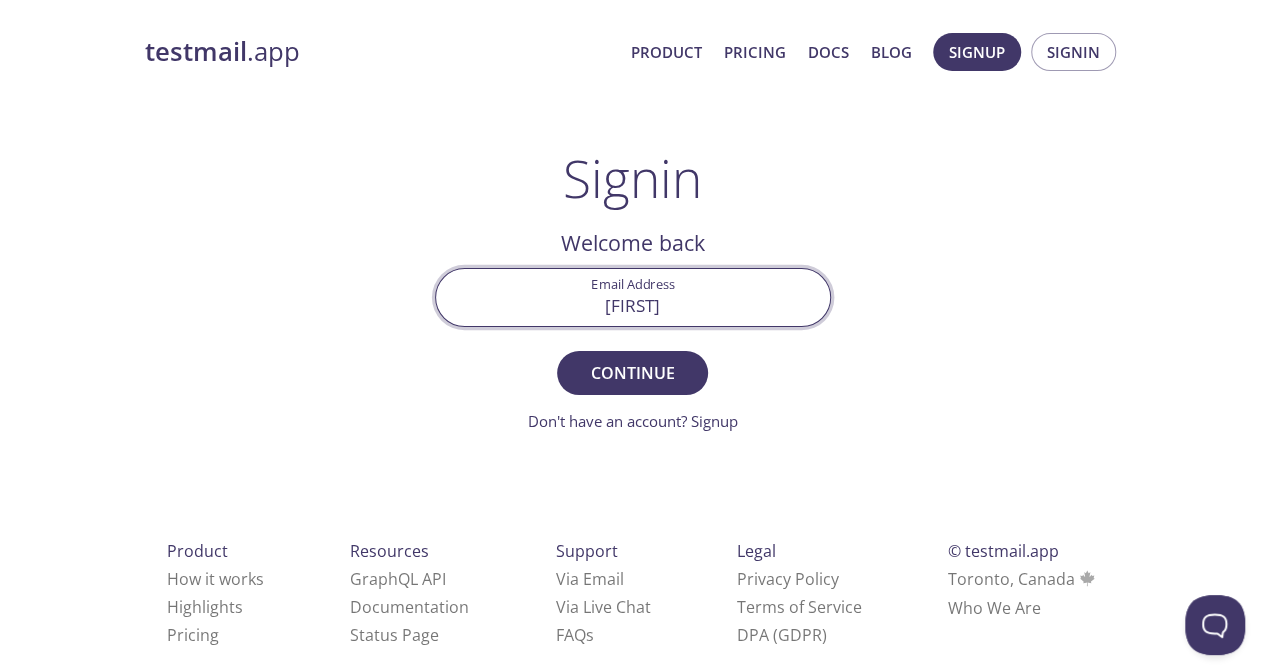 drag, startPoint x: 672, startPoint y: 310, endPoint x: 541, endPoint y: 318, distance: 131.24405 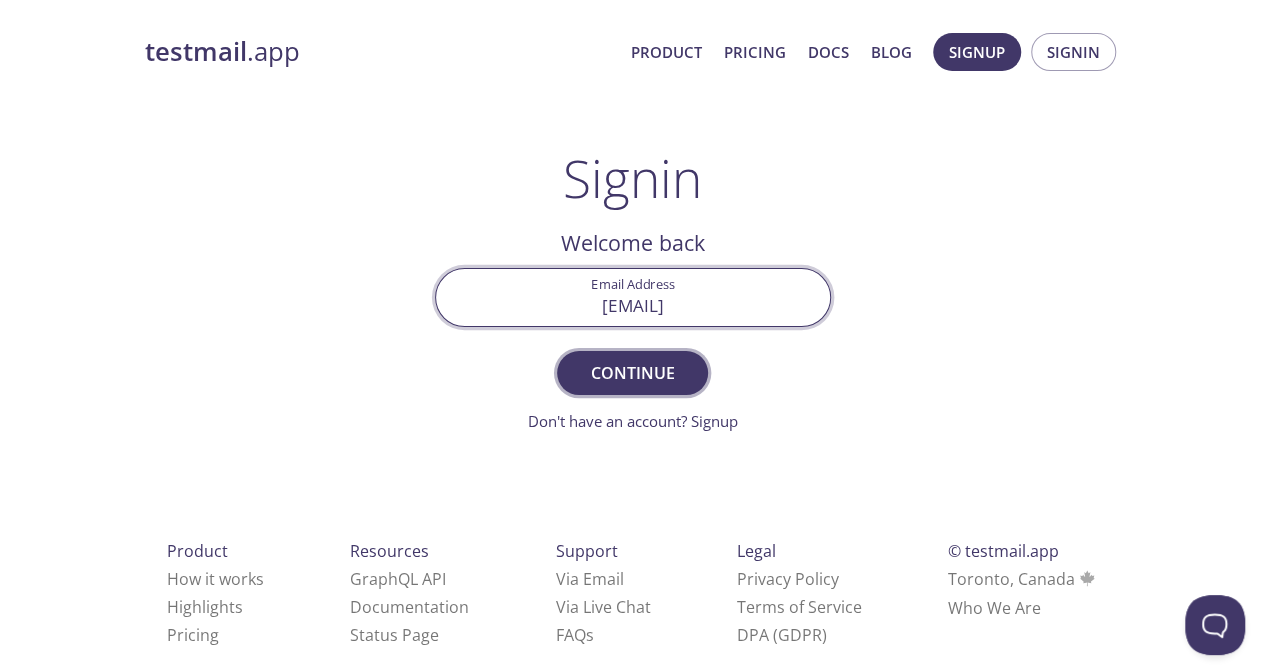 type on "[USERNAME]@[DOMAIN].com" 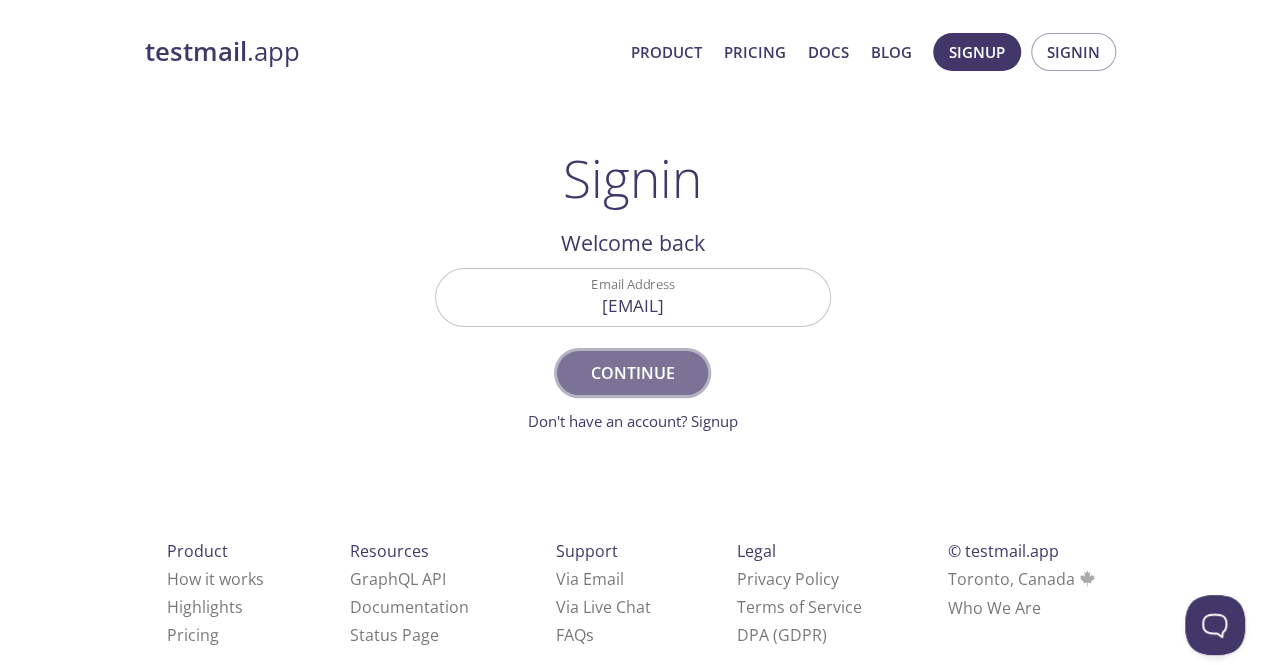 click on "Continue" at bounding box center (632, 373) 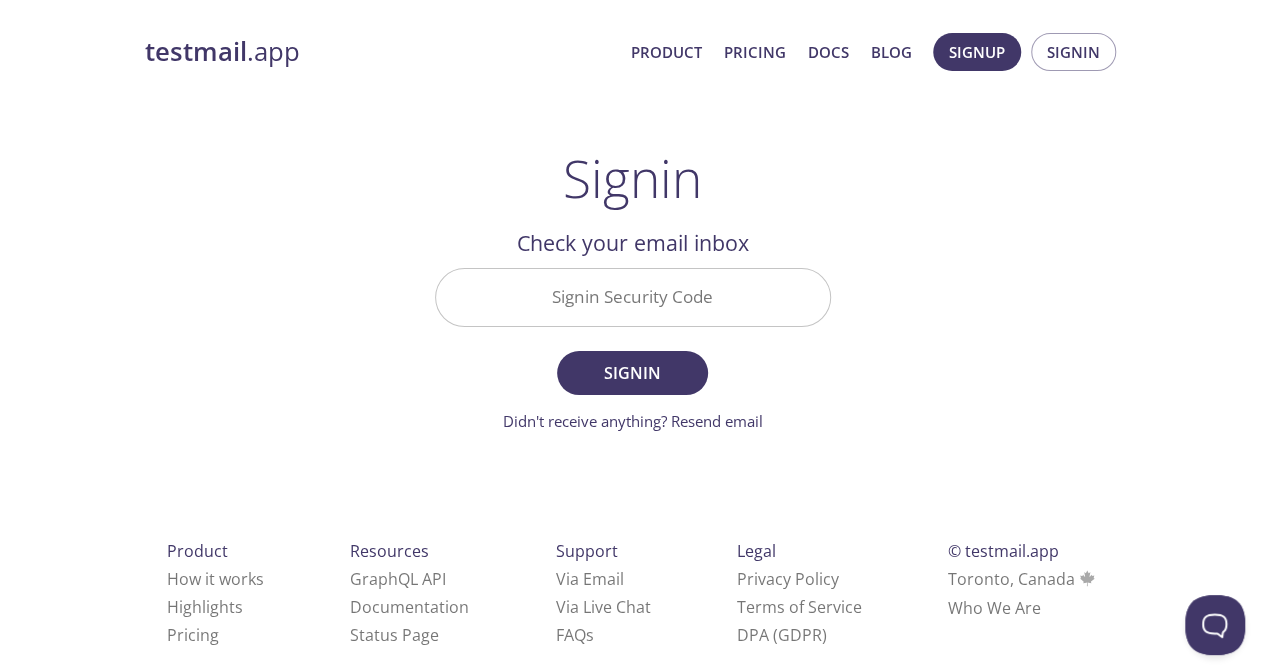 click on "Signin Security Code" at bounding box center (633, 297) 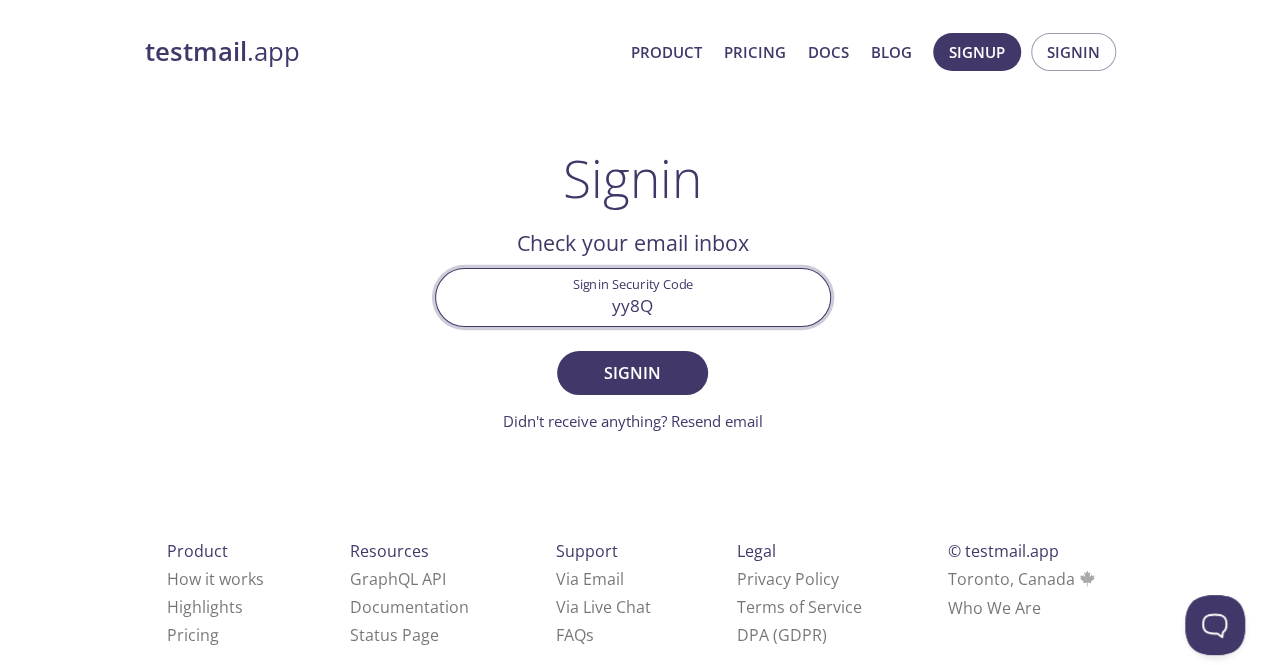 click on "yy8Q" at bounding box center (633, 297) 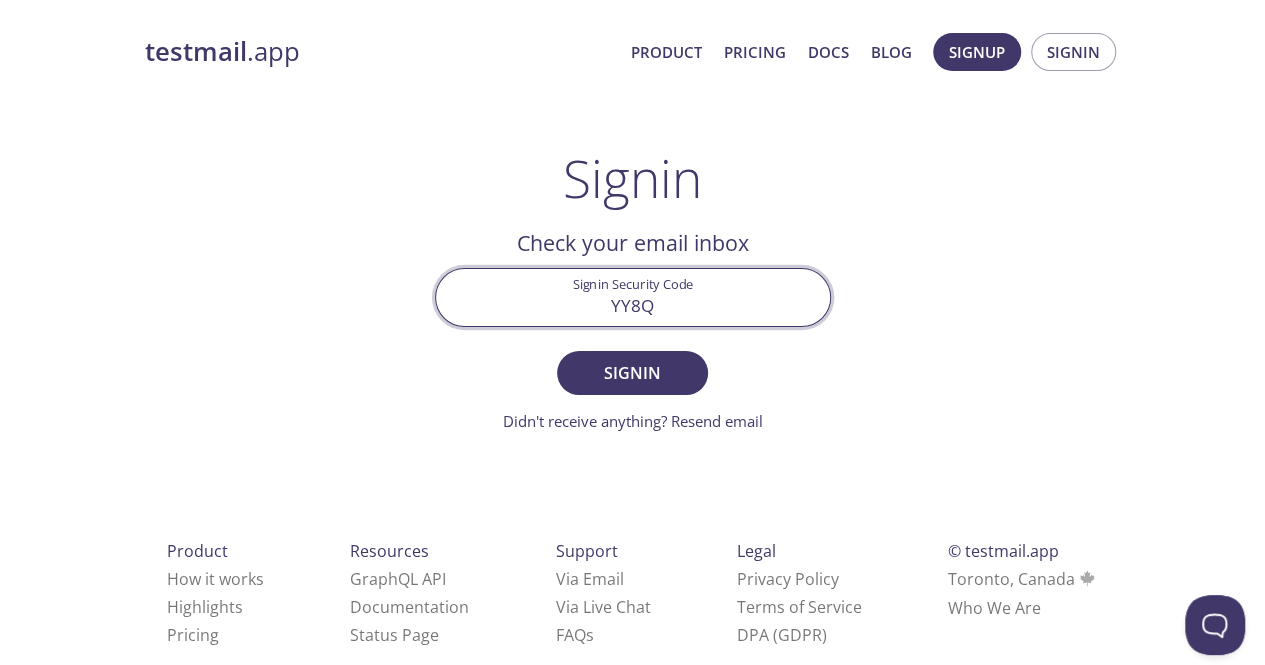 click on "YY8Q" at bounding box center [633, 297] 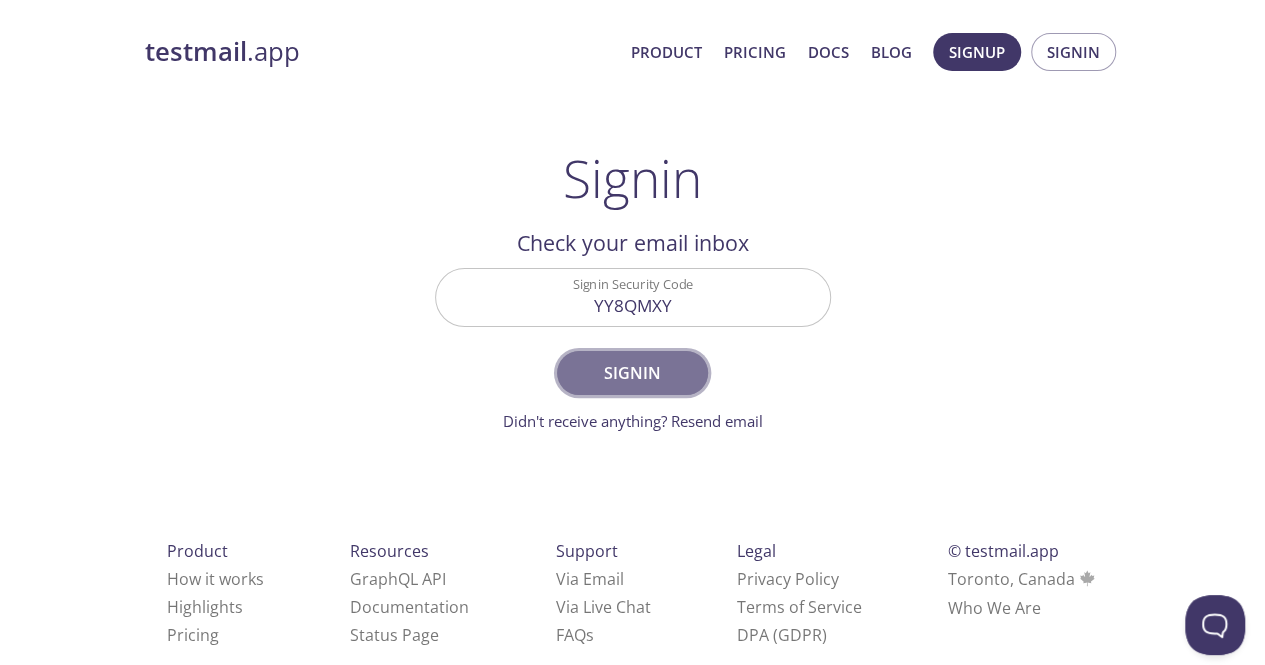 click on "Signin" at bounding box center [632, 373] 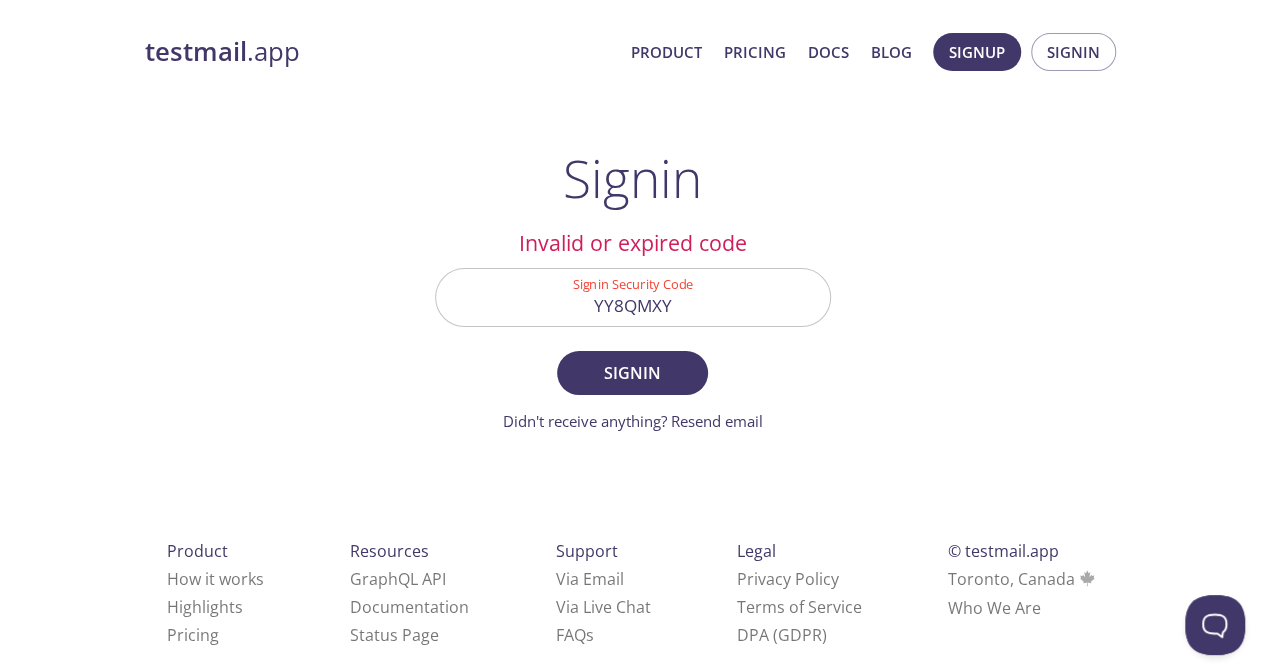 click on "YY8QMXY" at bounding box center (633, 297) 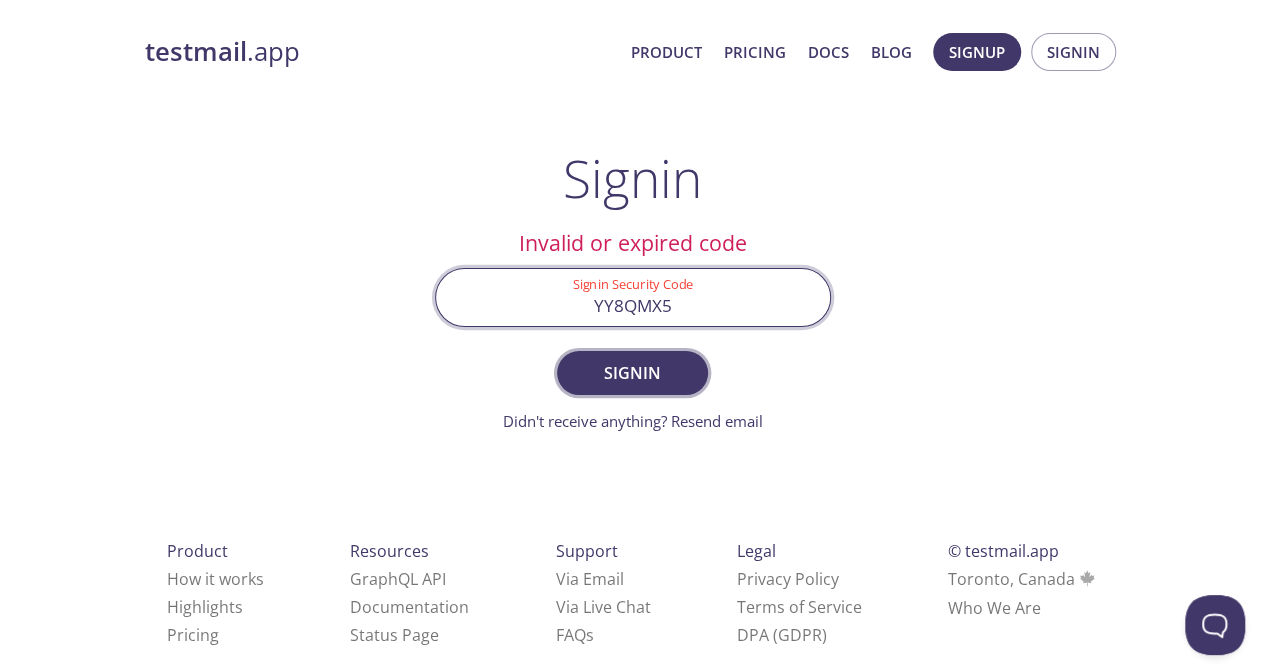 type on "YY8QMX5" 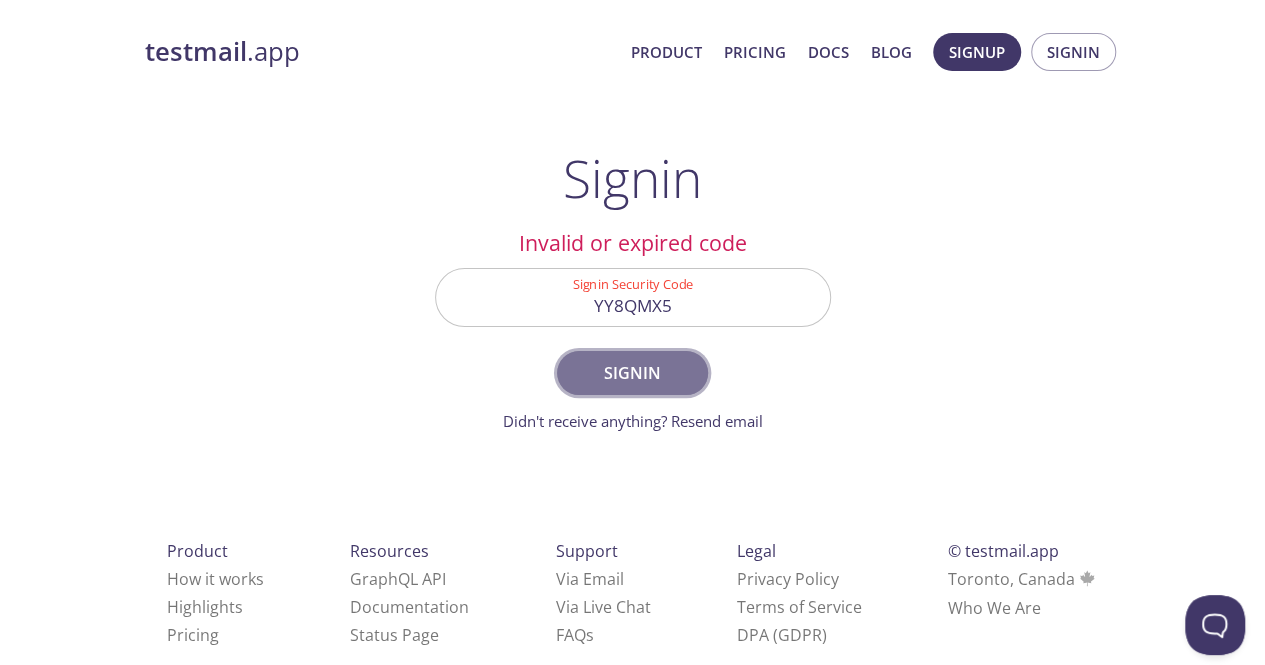click on "Signin" at bounding box center [632, 373] 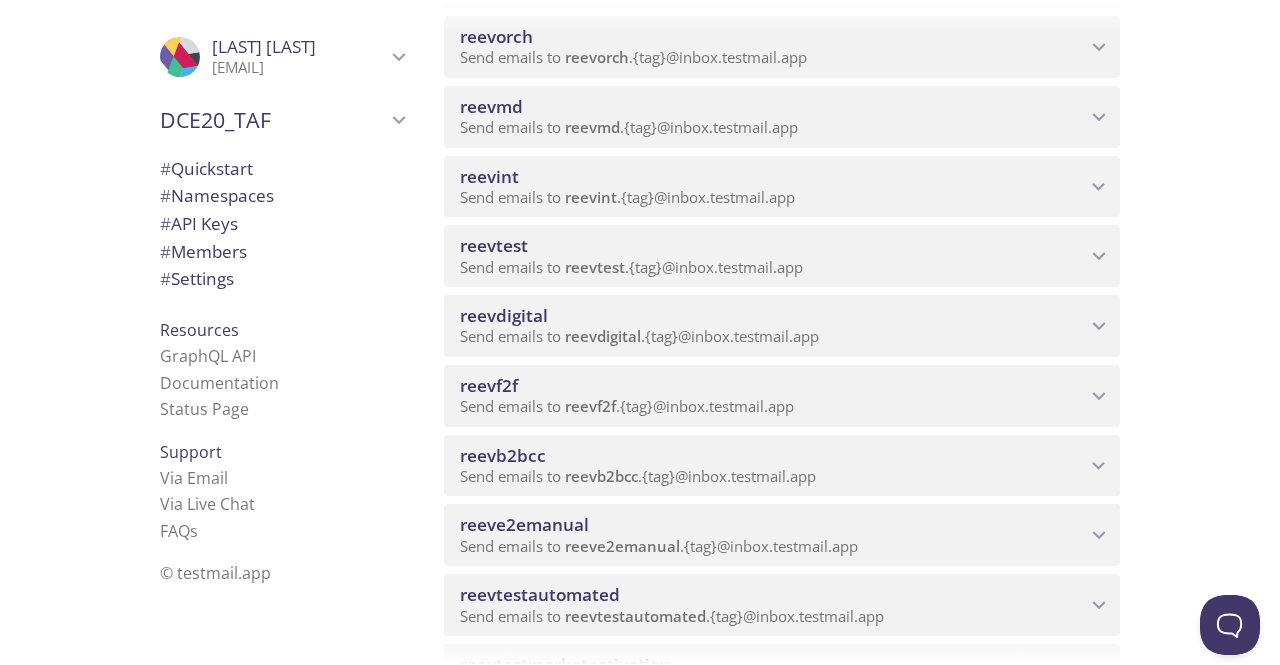 scroll, scrollTop: 700, scrollLeft: 0, axis: vertical 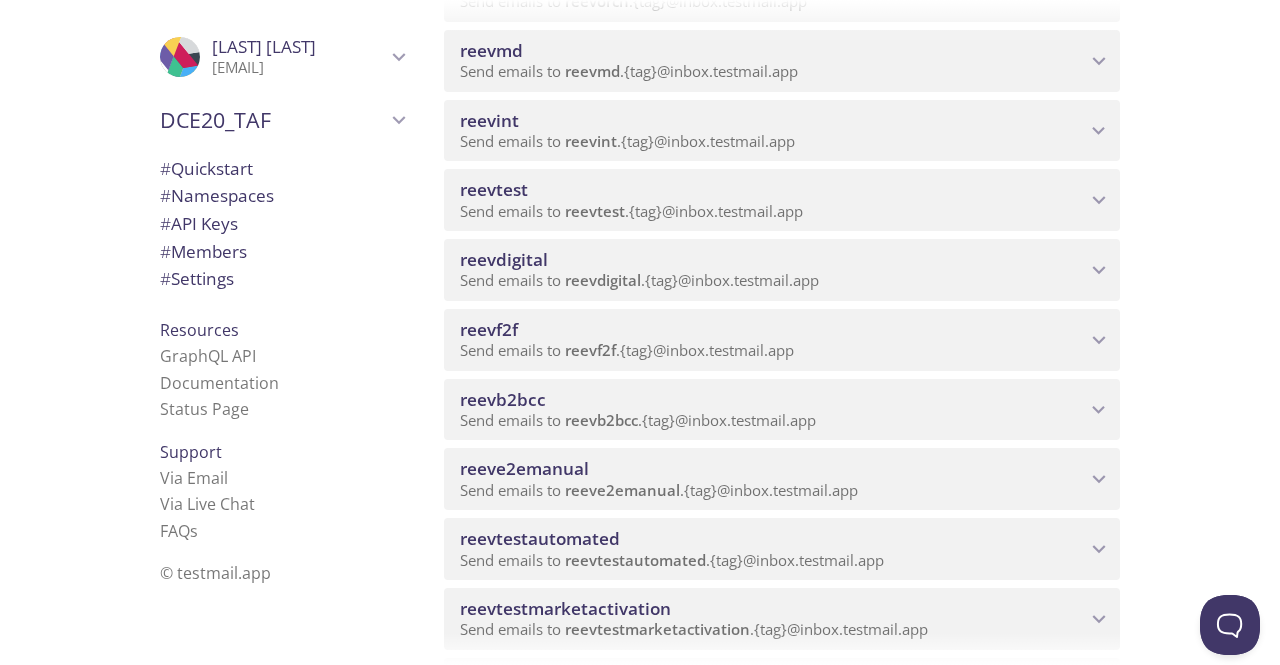 click on "Send emails to   reevb2bcc . {tag} @inbox.testmail.app" at bounding box center [638, 420] 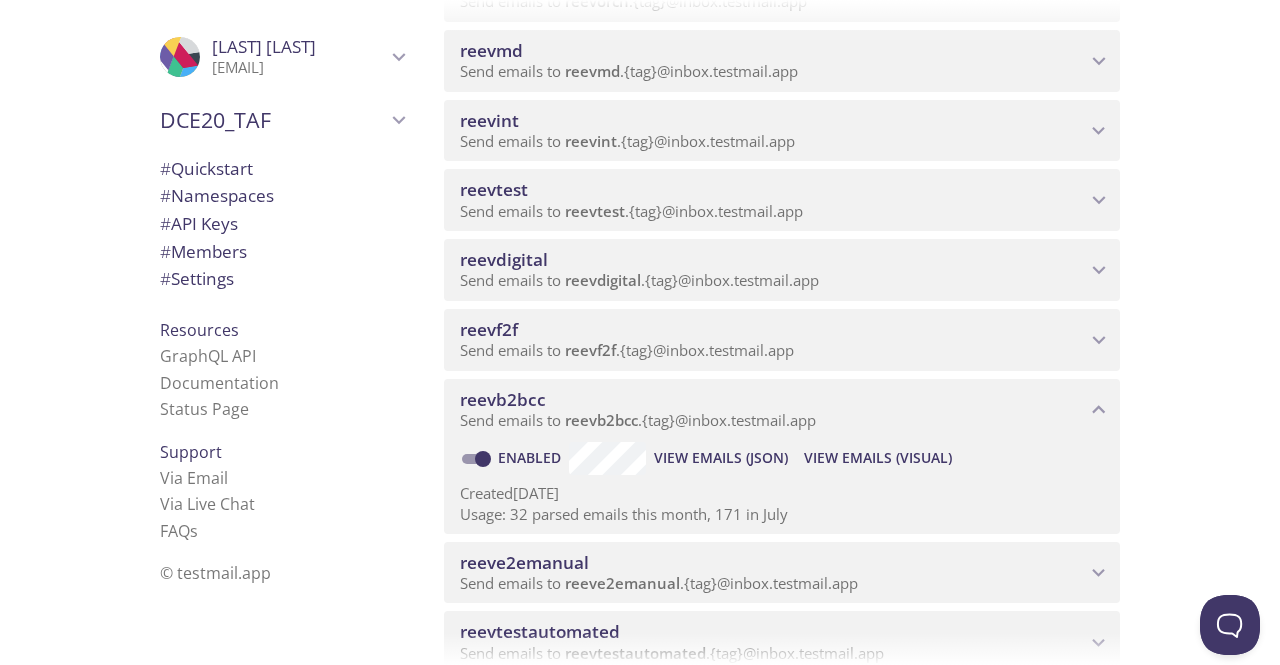 click on "View Emails (JSON)" at bounding box center [721, 458] 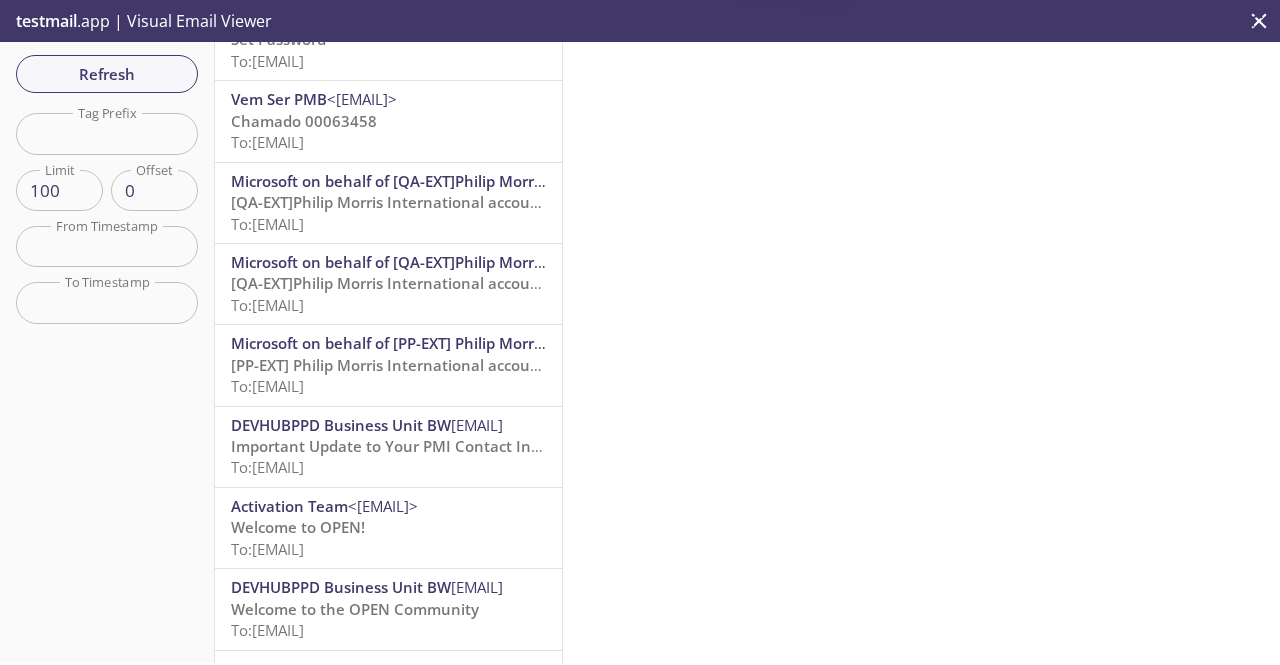 scroll, scrollTop: 0, scrollLeft: 0, axis: both 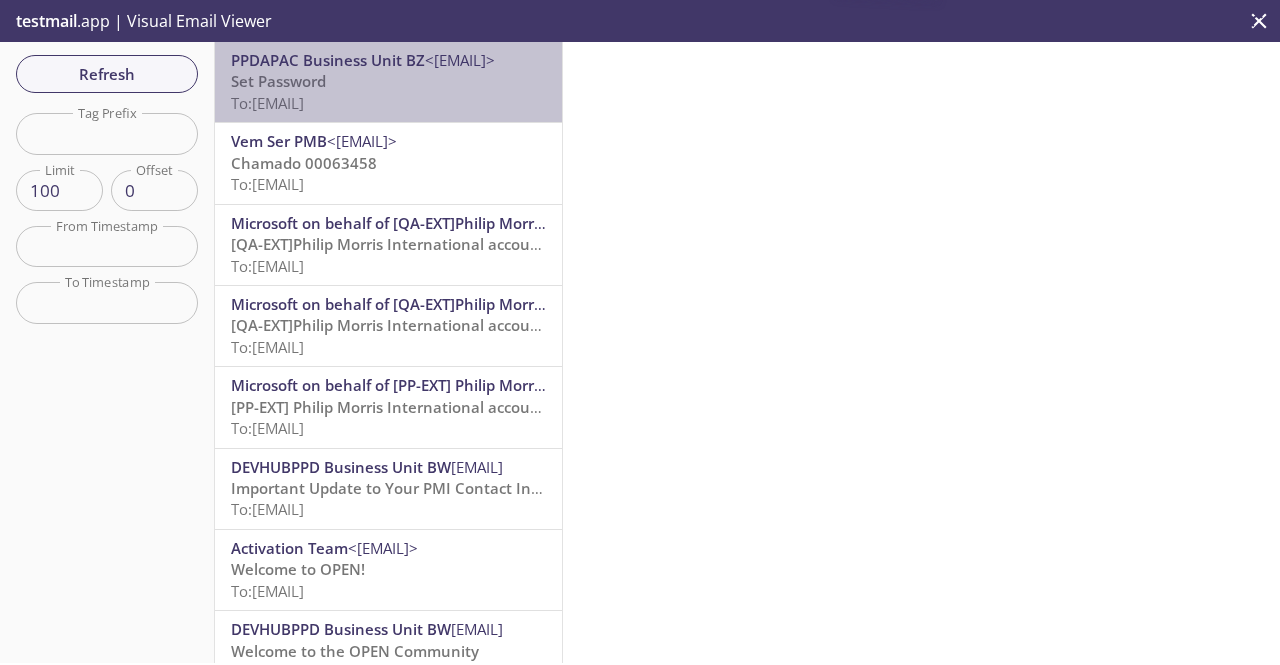 click on "PPDAPAC Business Unit BZ" at bounding box center [328, 60] 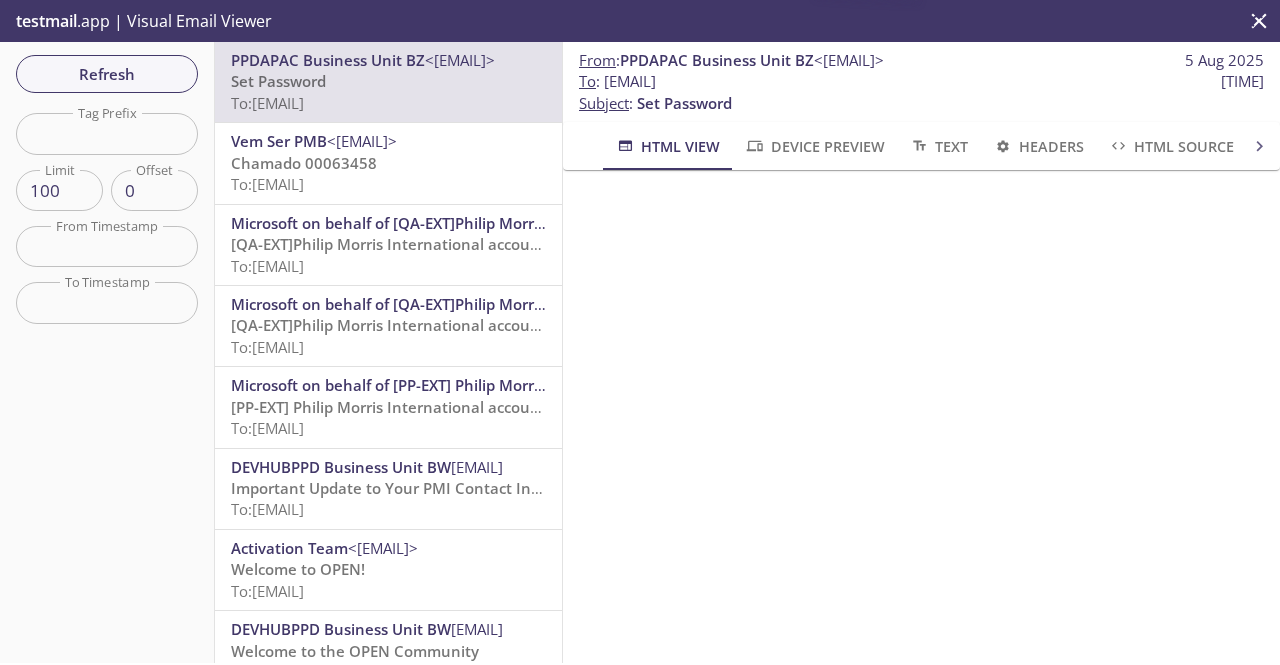 click on "Chamado 00063458 To:  reevb2bcc.br132@inbox.testmail.app" at bounding box center [388, 174] 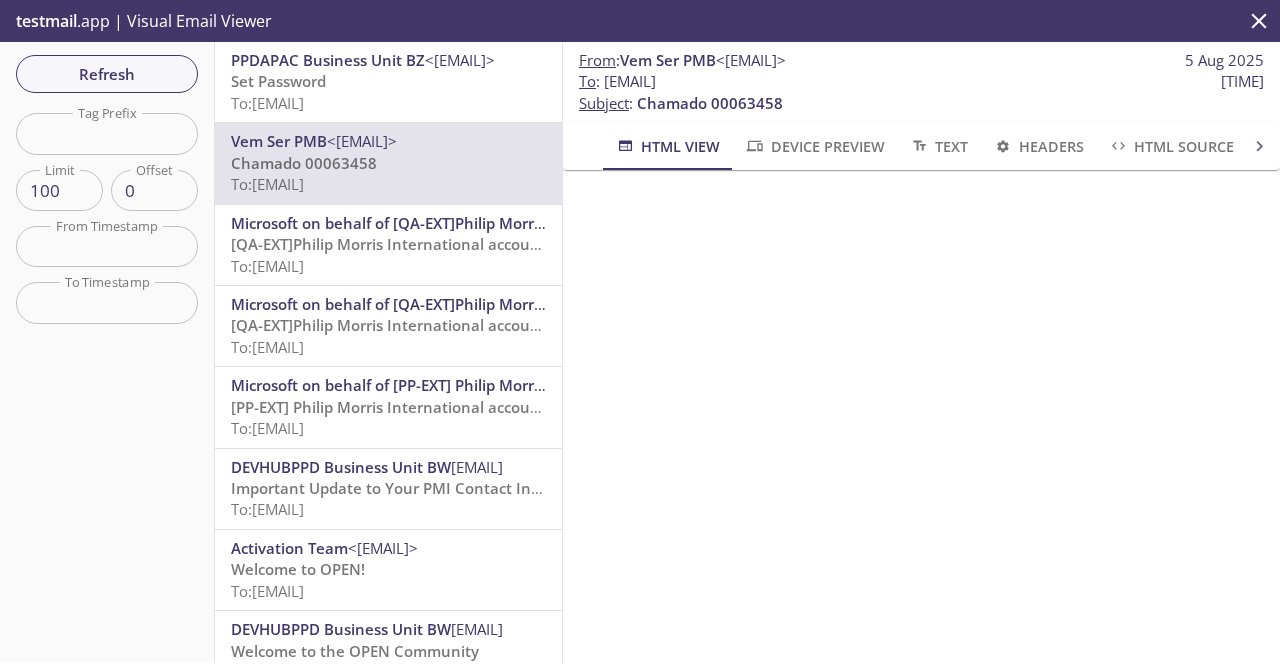 scroll, scrollTop: 0, scrollLeft: 0, axis: both 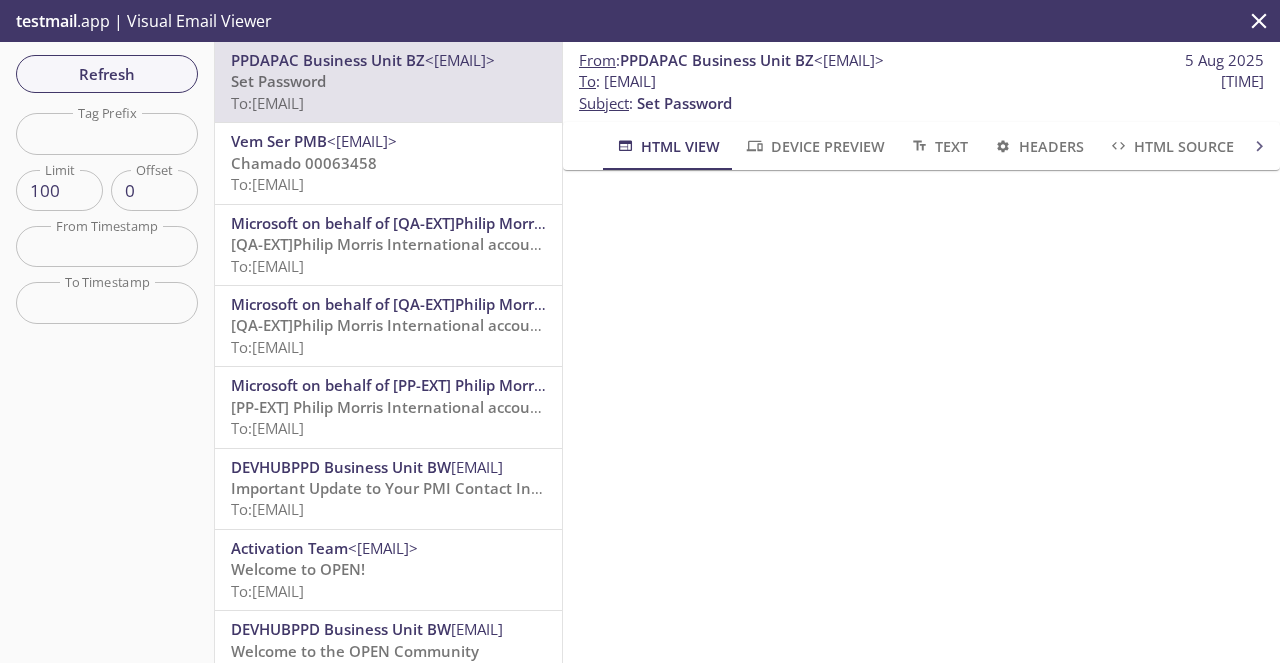 click on "Chamado 00063458 To:  reevb2bcc.br132@inbox.testmail.app" at bounding box center (388, 174) 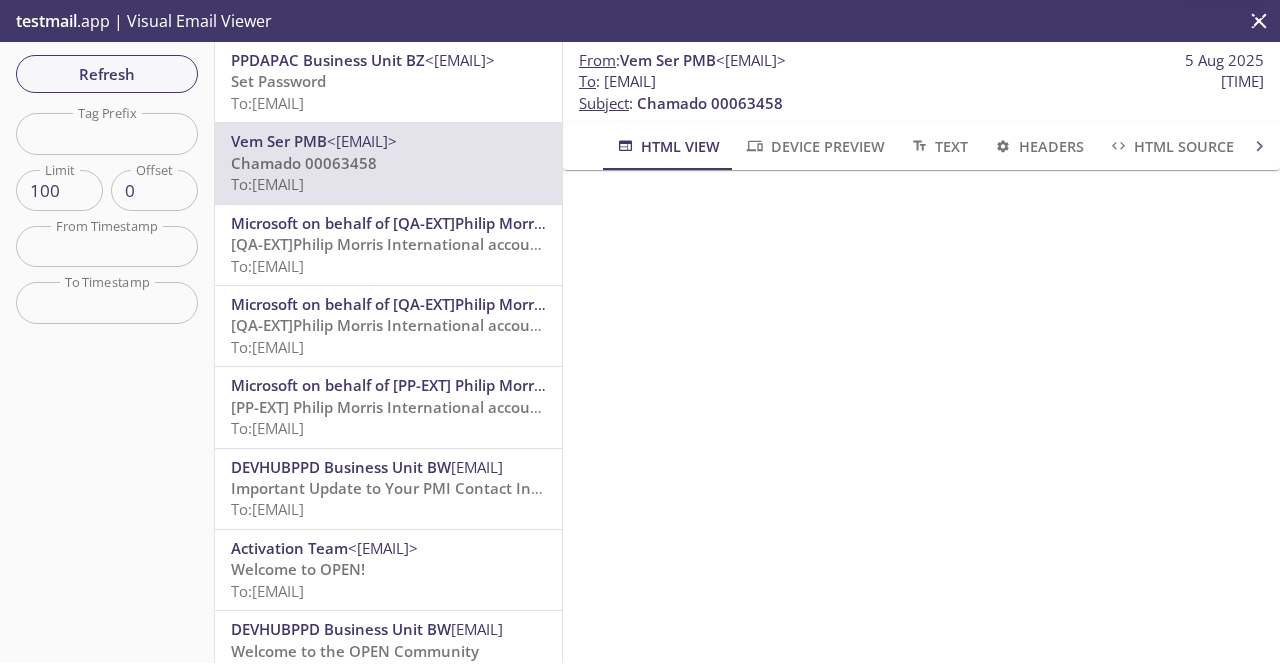 click on "Set Password To: [EMAIL]" at bounding box center [388, 92] 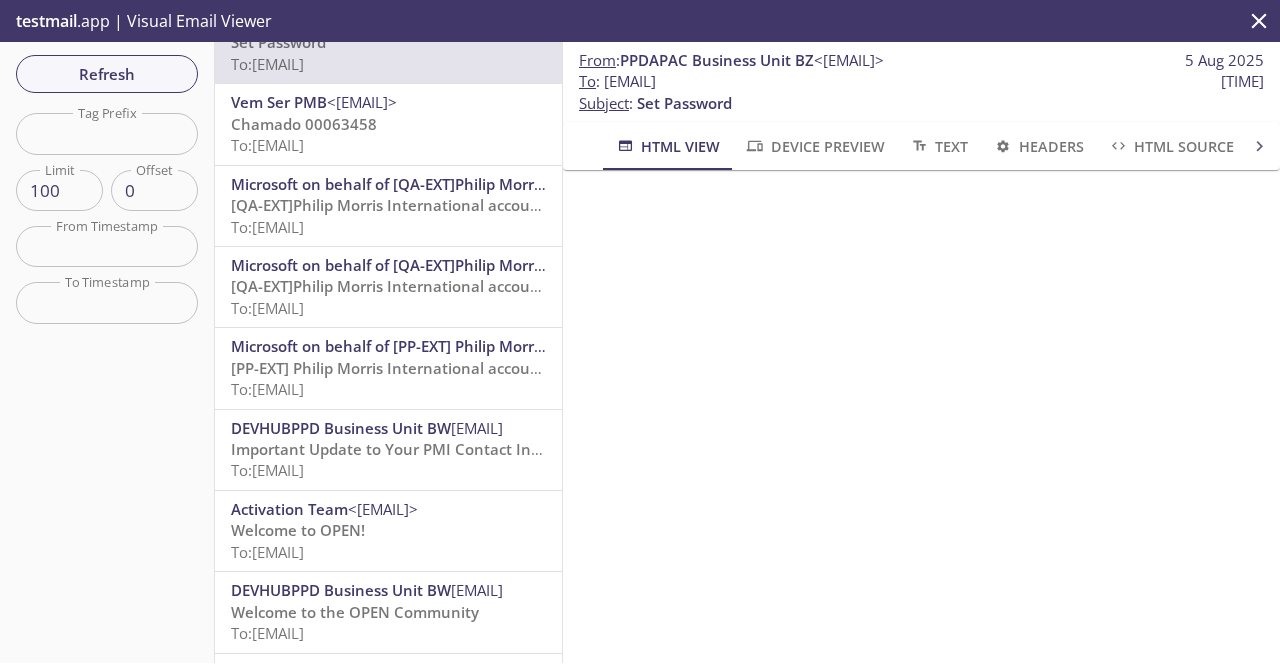 scroll, scrollTop: 0, scrollLeft: 0, axis: both 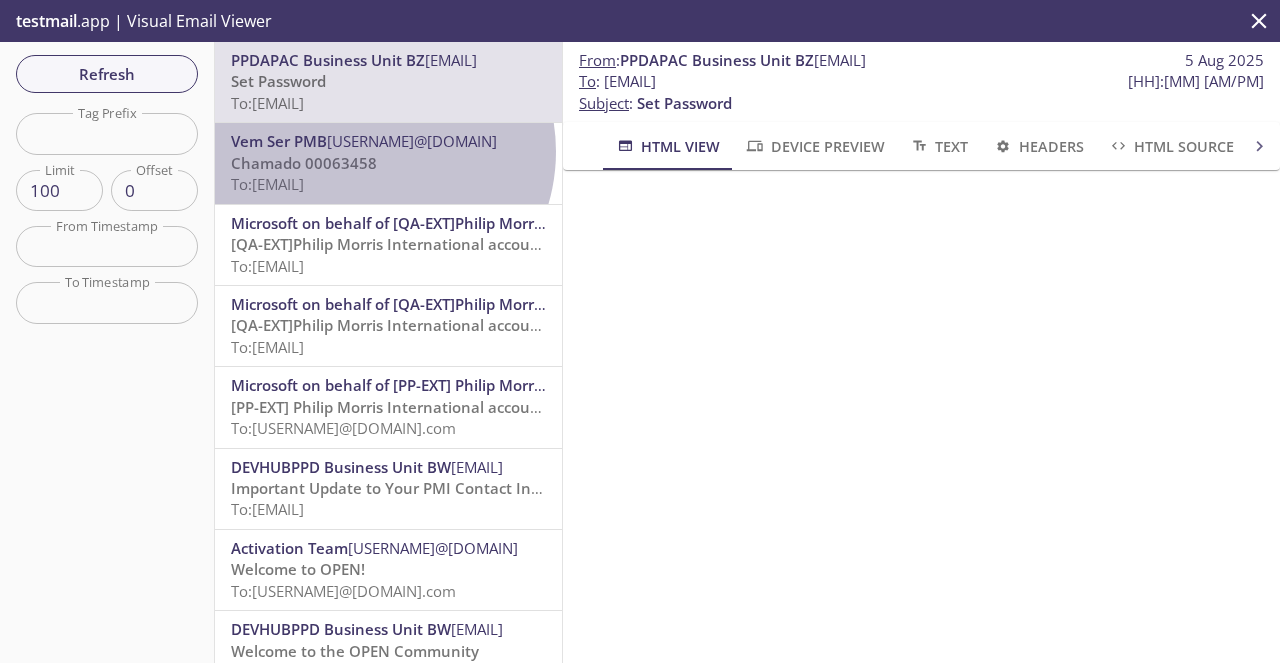 click on "[USERNAME]@[DOMAIN]" at bounding box center (412, 141) 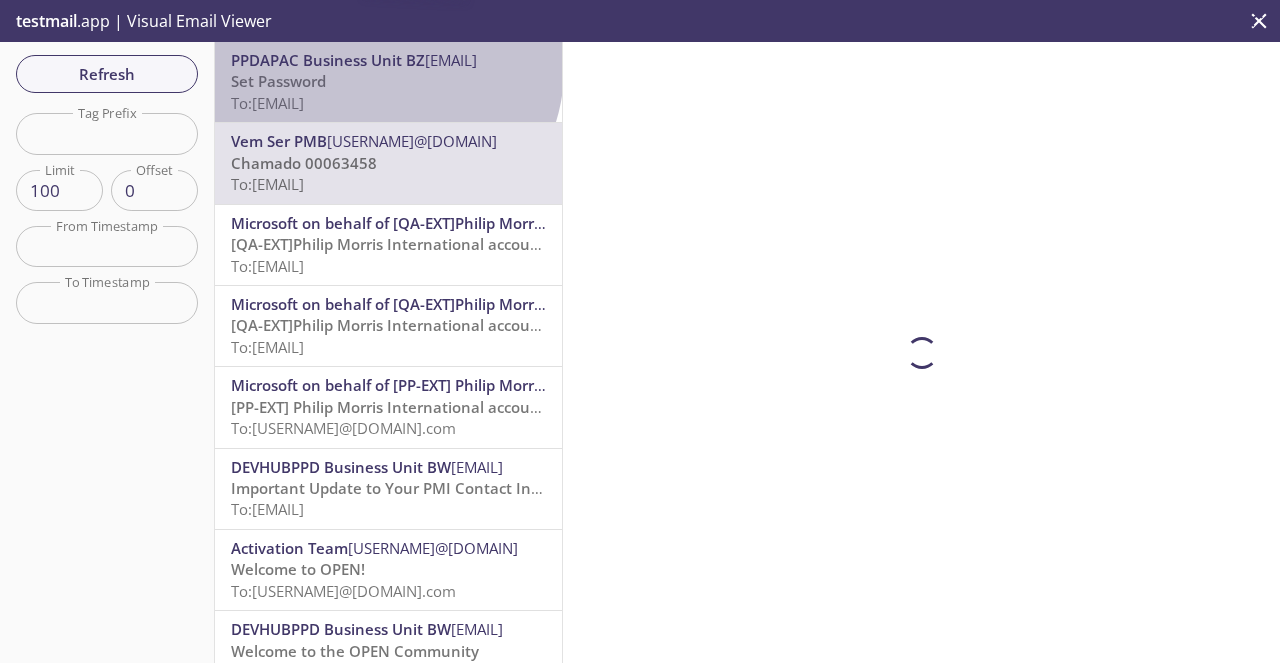 click on "PPDAPAC Business Unit BZ" at bounding box center (328, 60) 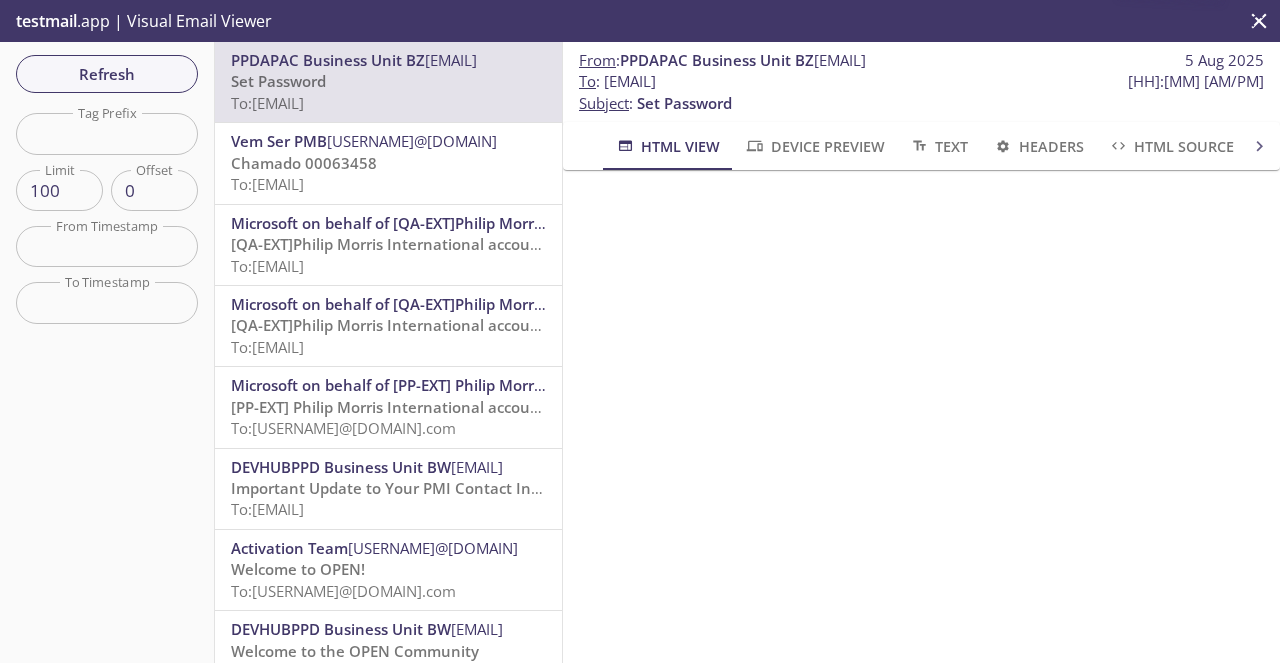scroll, scrollTop: 0, scrollLeft: 0, axis: both 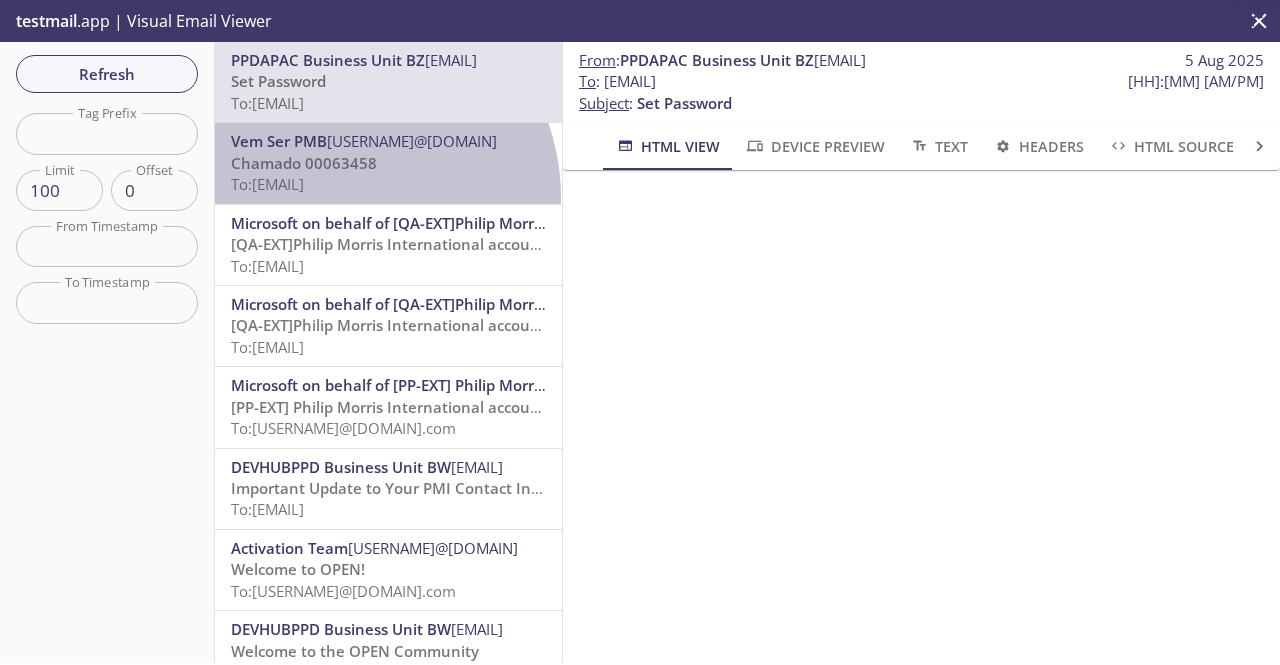 click on "Vem Ser PMB [EMAIL] Chamado 00063458 To: [EMAIL]" at bounding box center [388, 163] 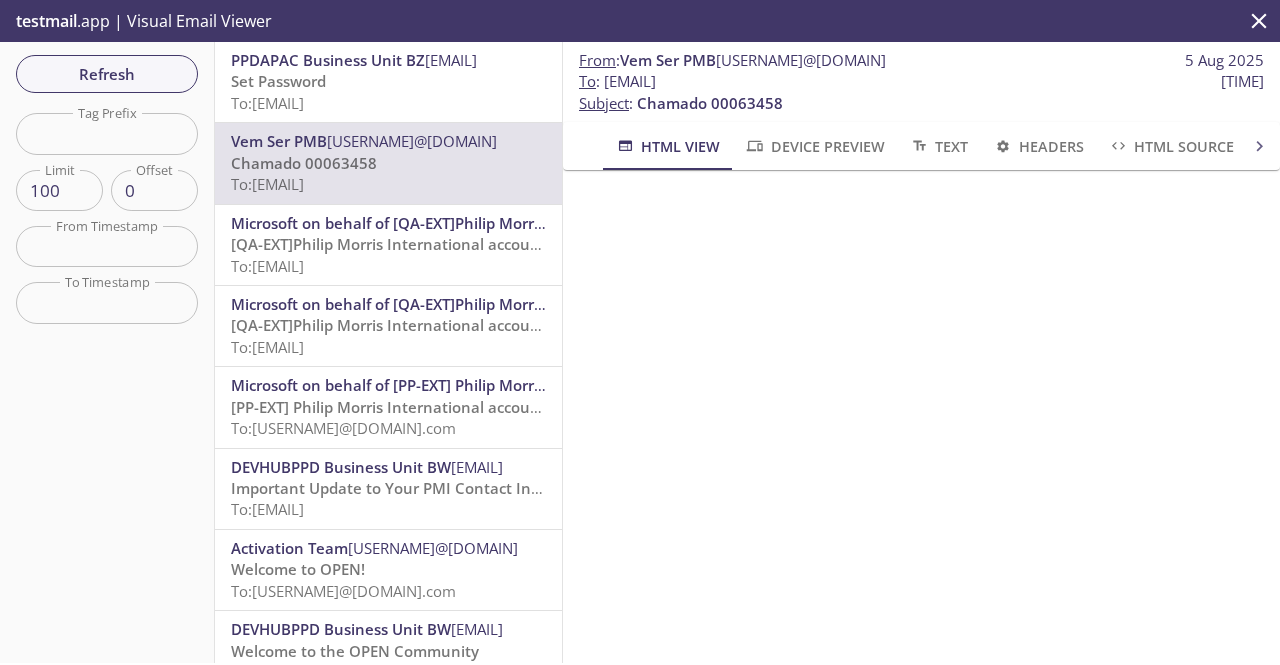 click on "Set Password To: [EMAIL]" at bounding box center (388, 92) 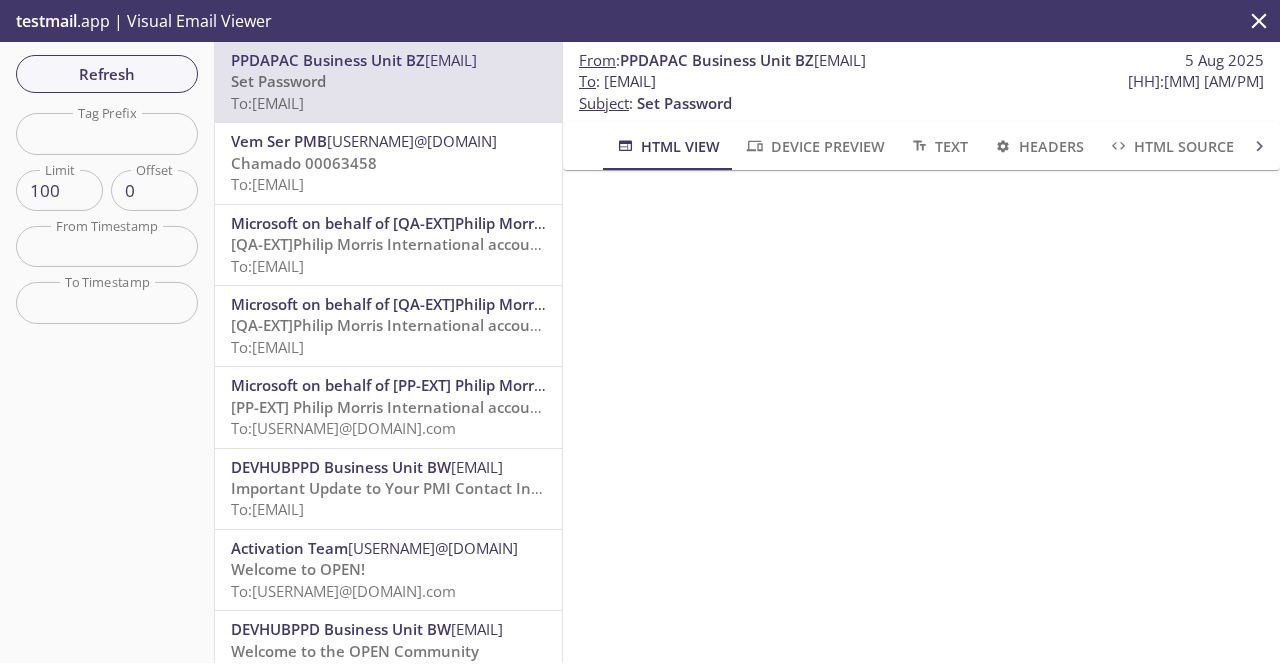 scroll, scrollTop: 0, scrollLeft: 0, axis: both 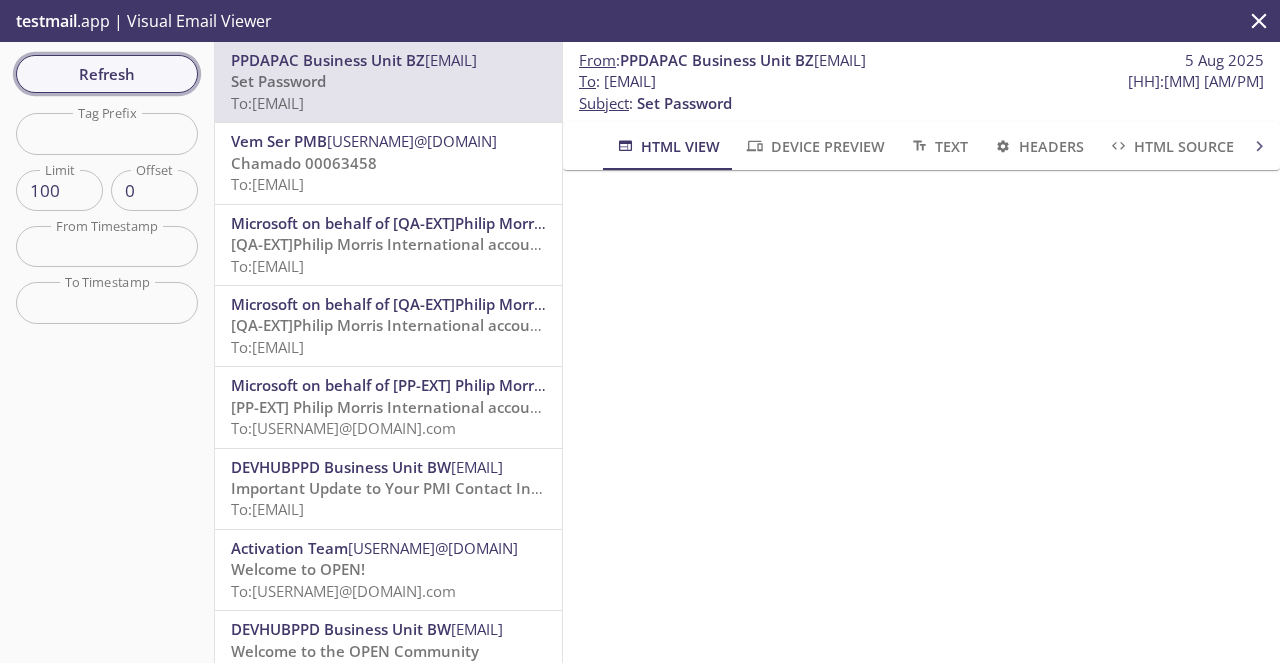 click on "Refresh" at bounding box center (107, 74) 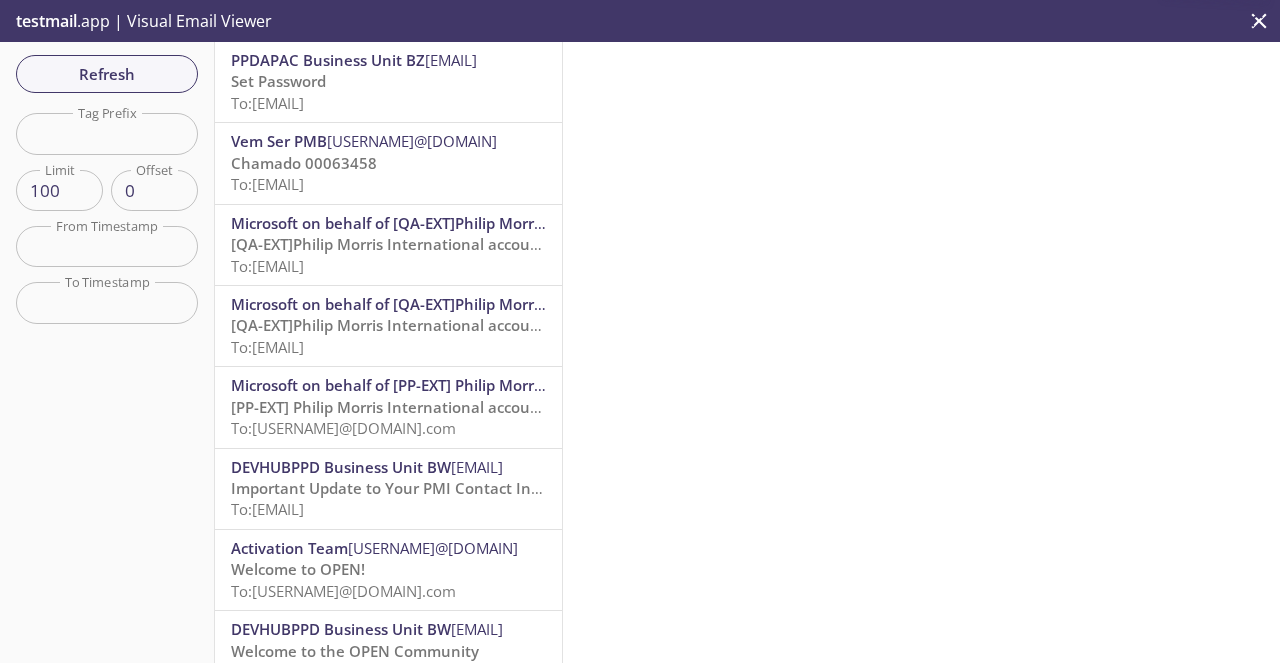 click on "To:  [EMAIL]" at bounding box center (267, 103) 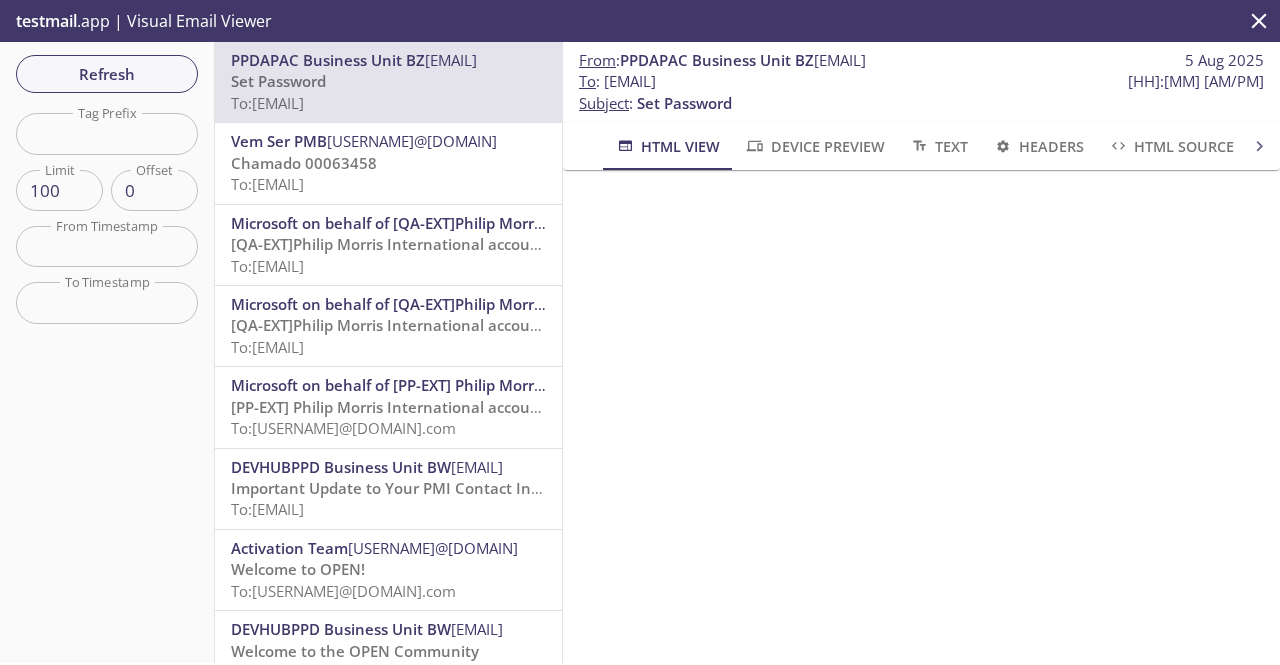 scroll, scrollTop: 0, scrollLeft: 0, axis: both 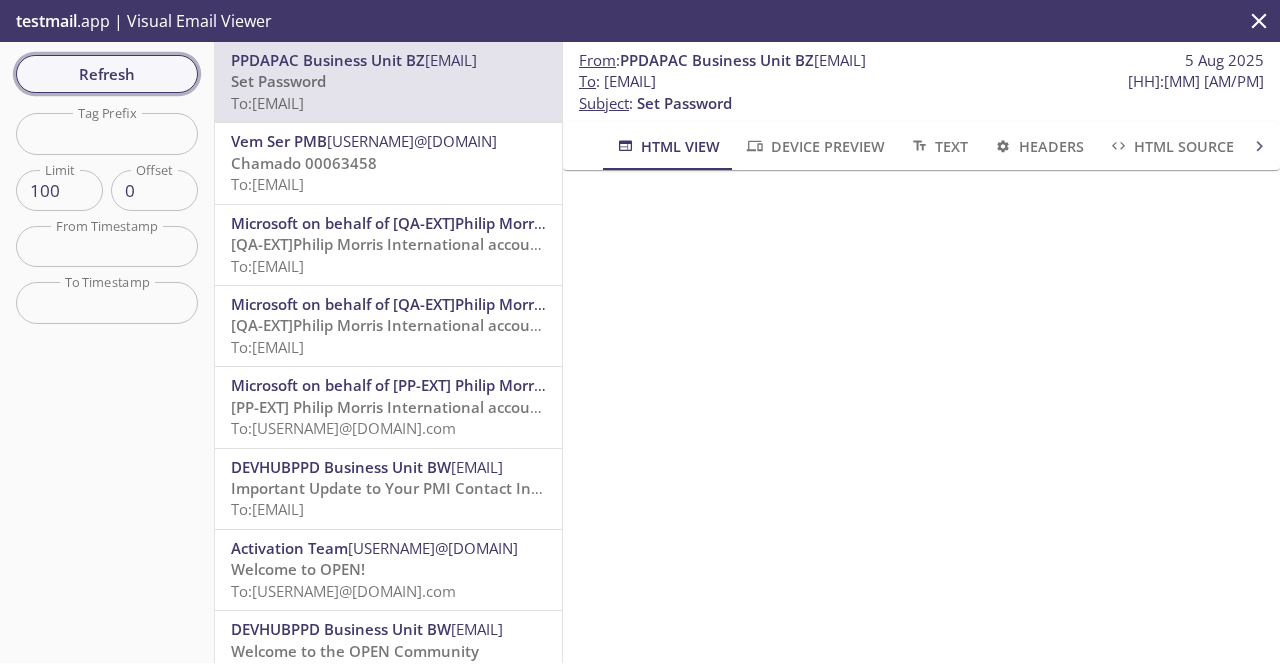 click on "Refresh" at bounding box center [107, 74] 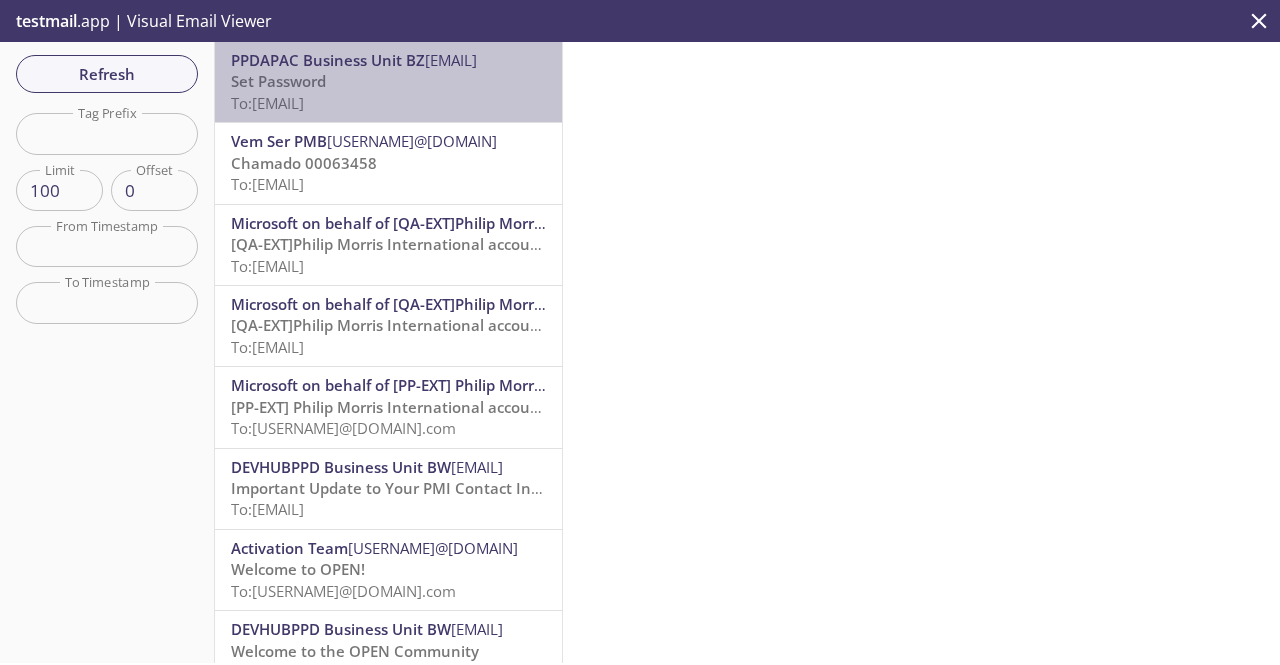 click on "Set Password To: [EMAIL]" at bounding box center [388, 92] 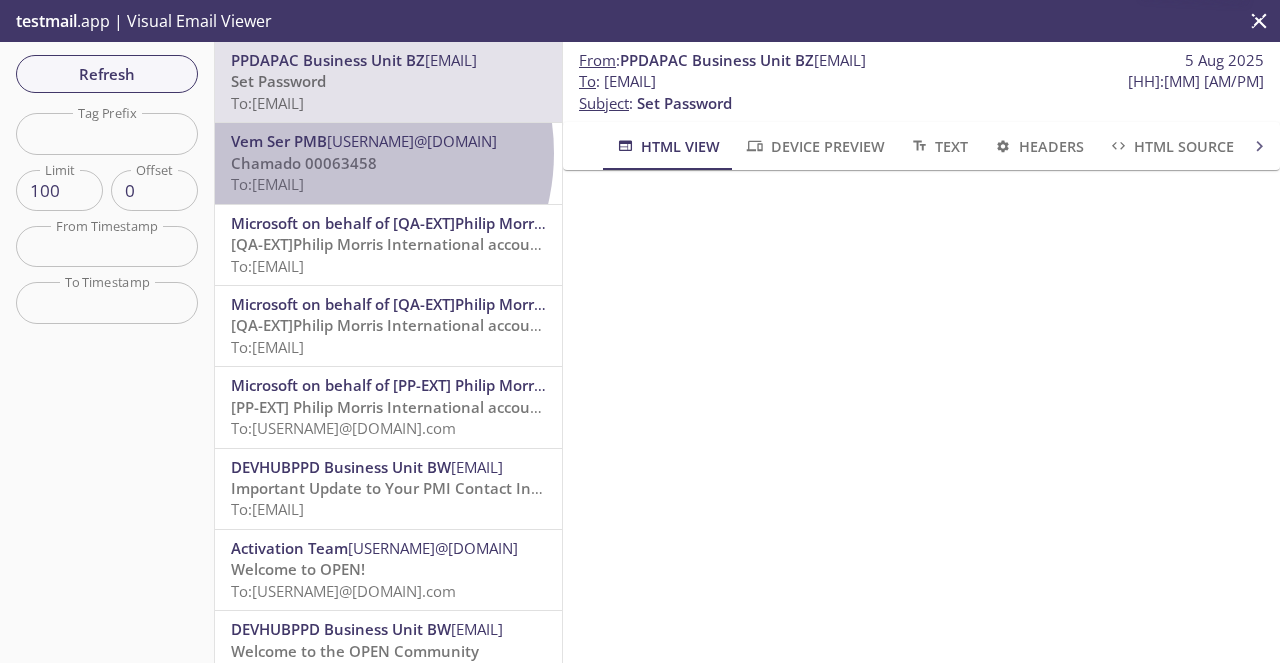 click on "Chamado 00063458" at bounding box center [304, 163] 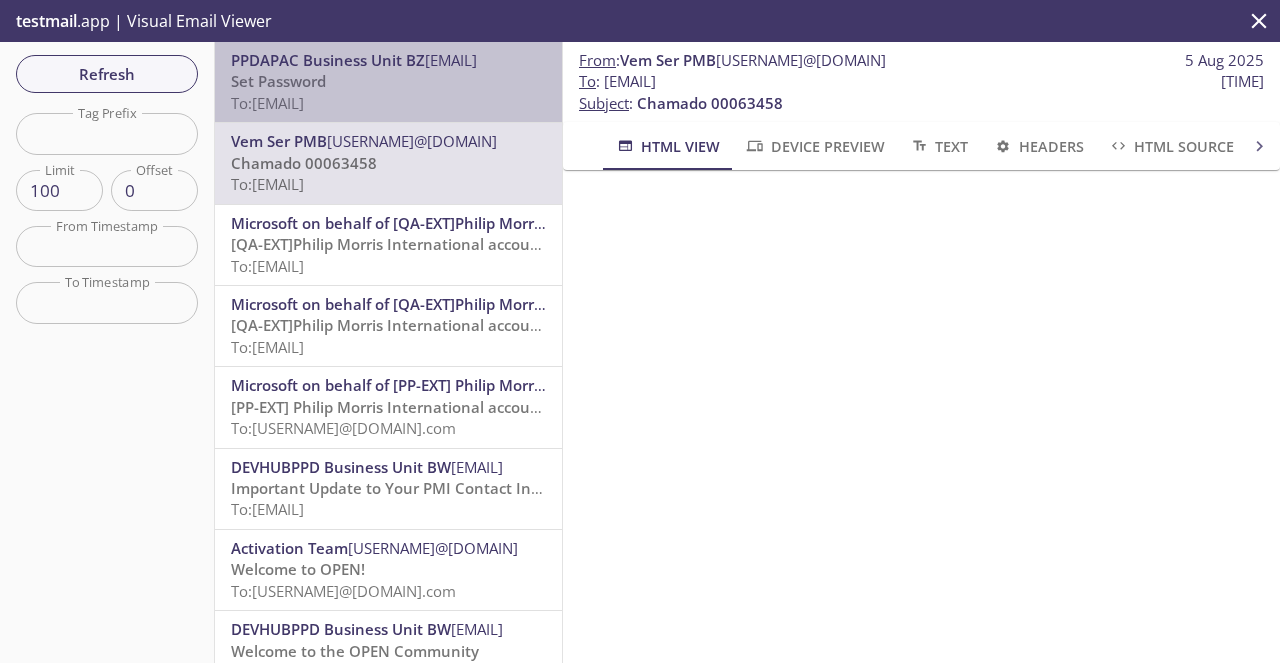 click on "Set Password To: [EMAIL]" at bounding box center (388, 92) 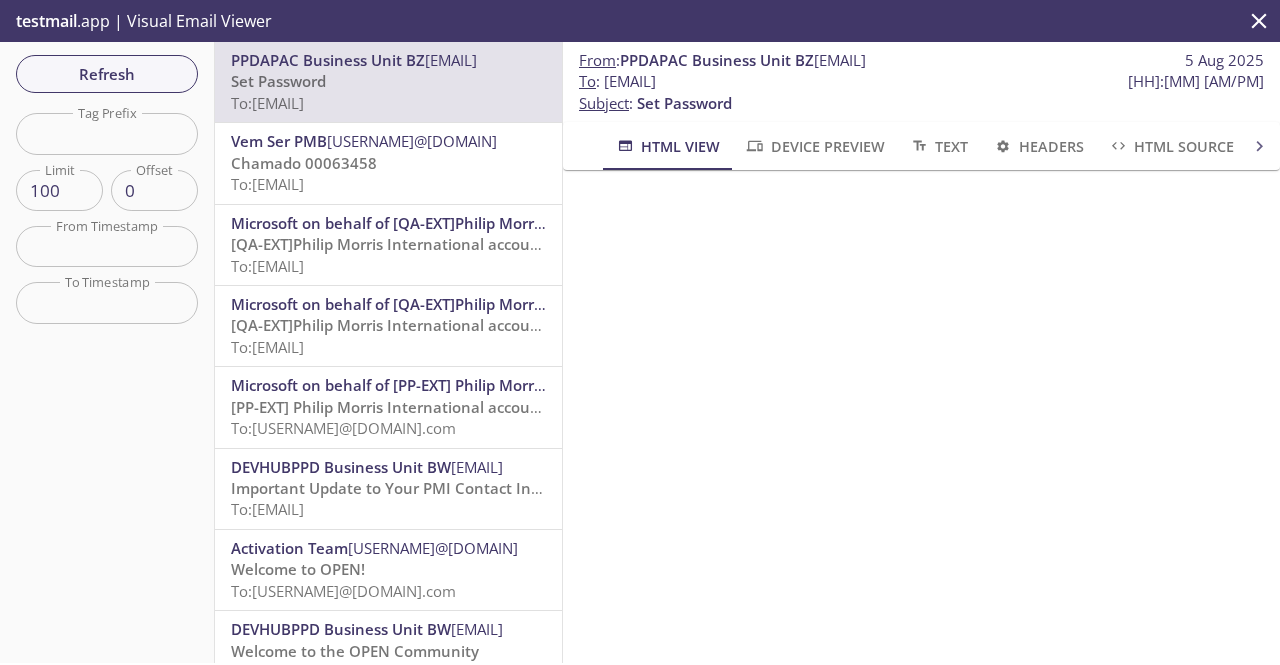 click on "Chamado 00063458" at bounding box center (304, 163) 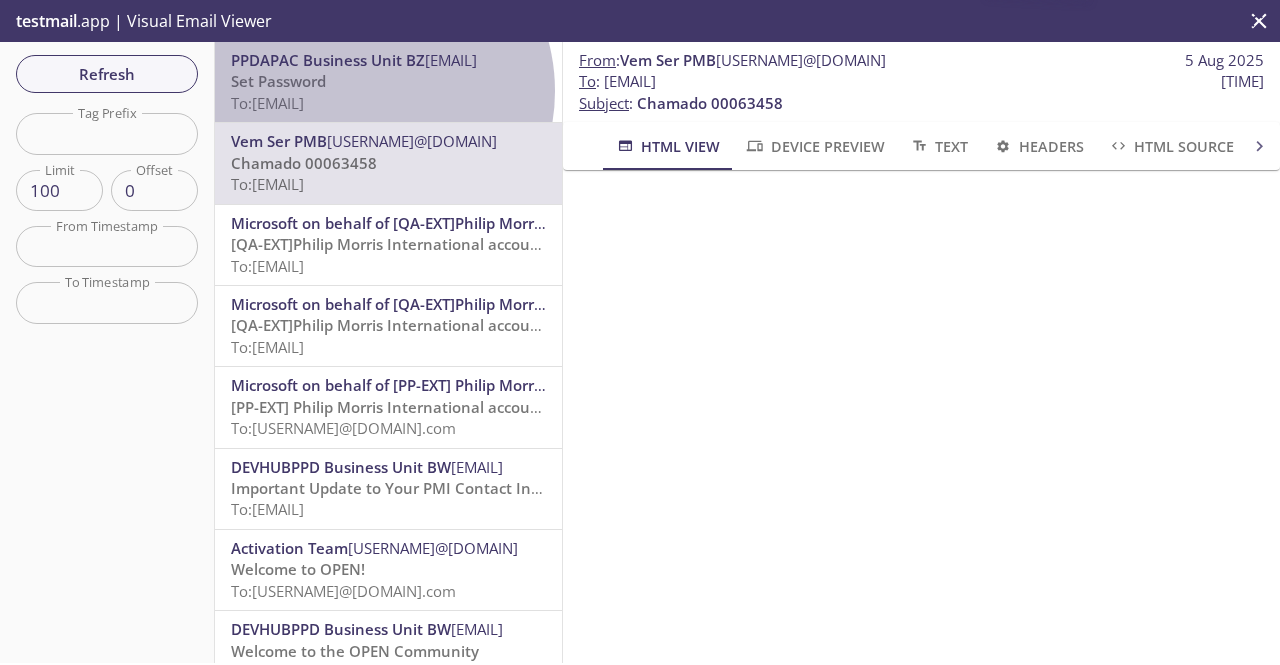 click on "Set Password To: [EMAIL]" at bounding box center [388, 92] 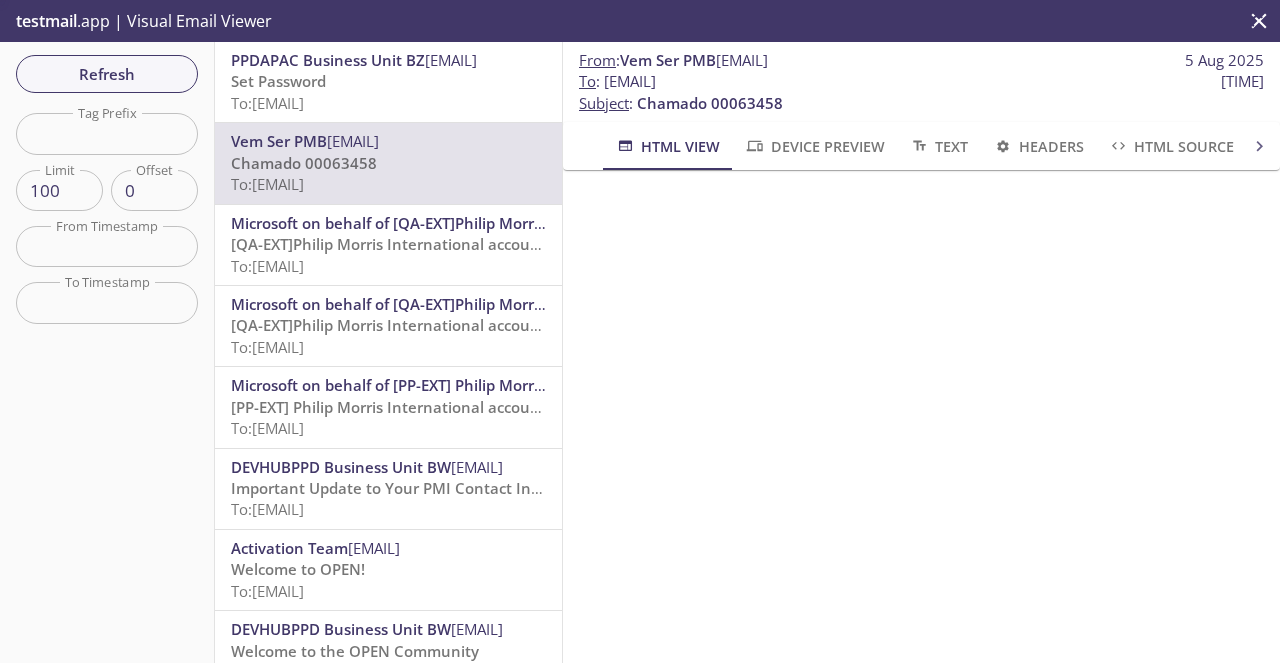scroll, scrollTop: 0, scrollLeft: 0, axis: both 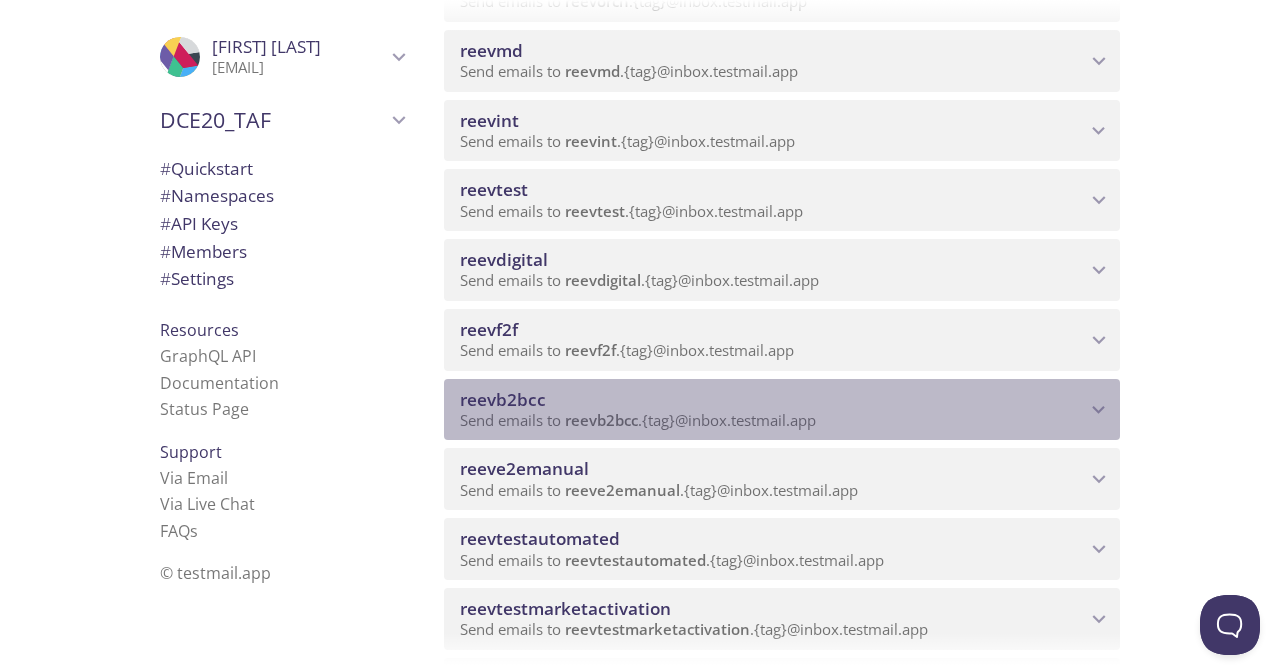 click on "reevb2bcc" at bounding box center [601, 420] 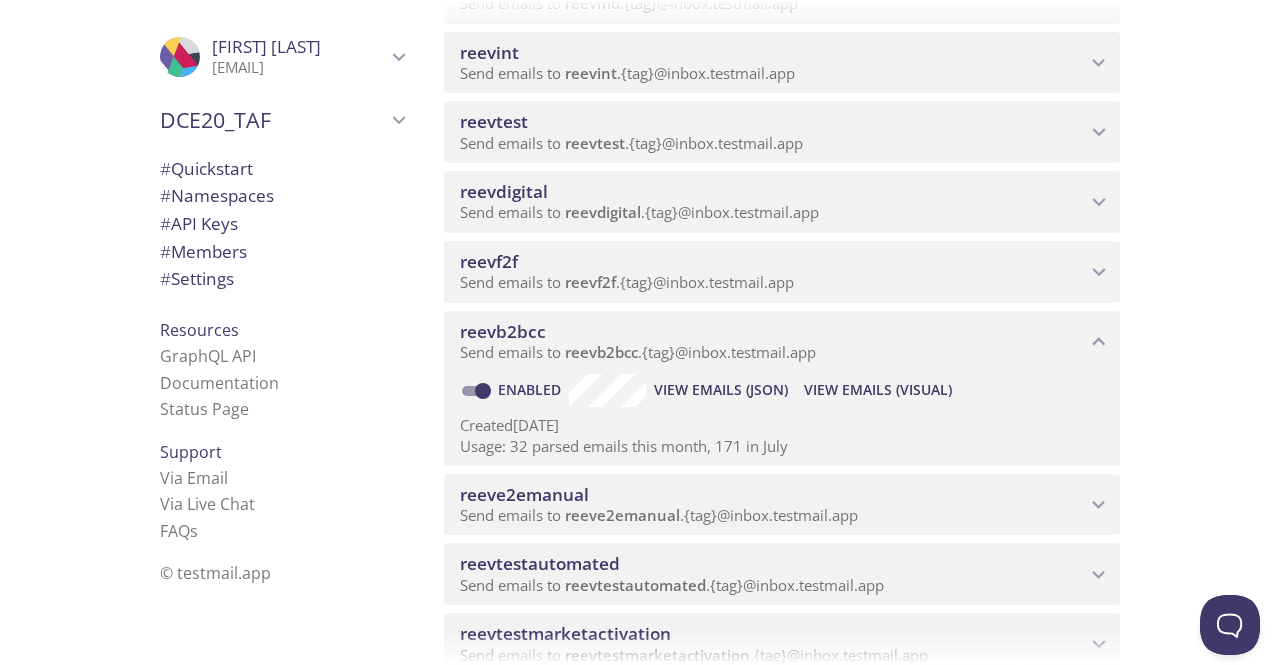scroll, scrollTop: 800, scrollLeft: 0, axis: vertical 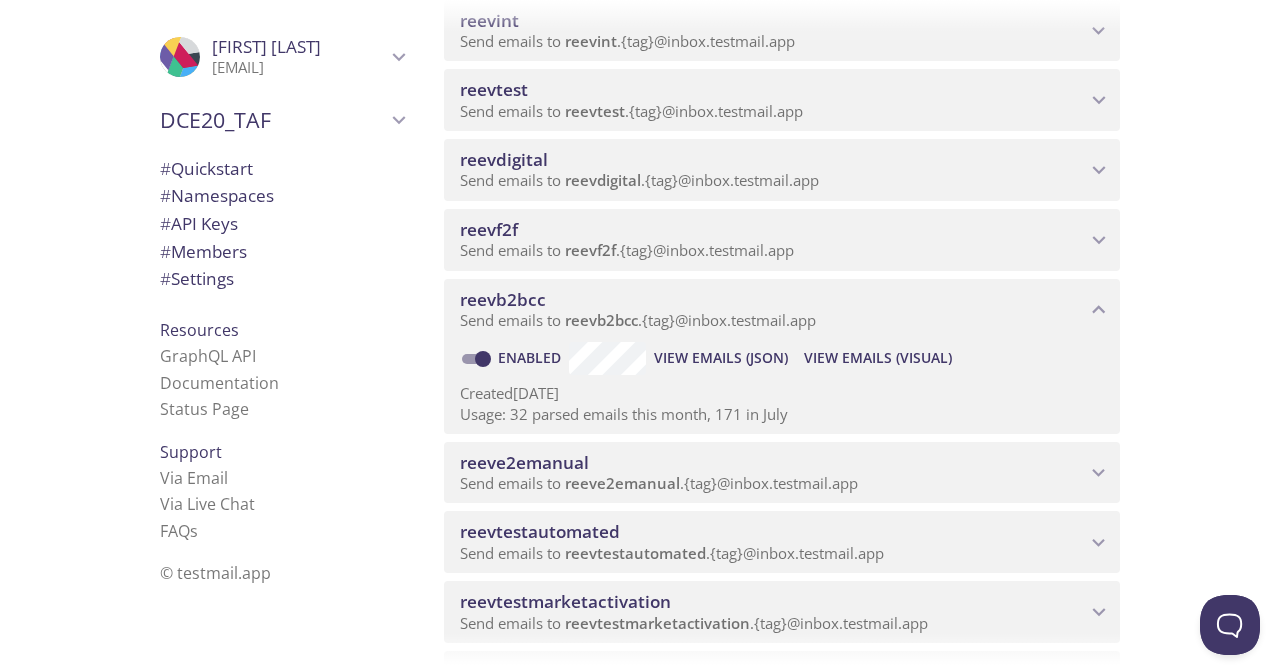 click on "View Emails (Visual)" at bounding box center (878, 358) 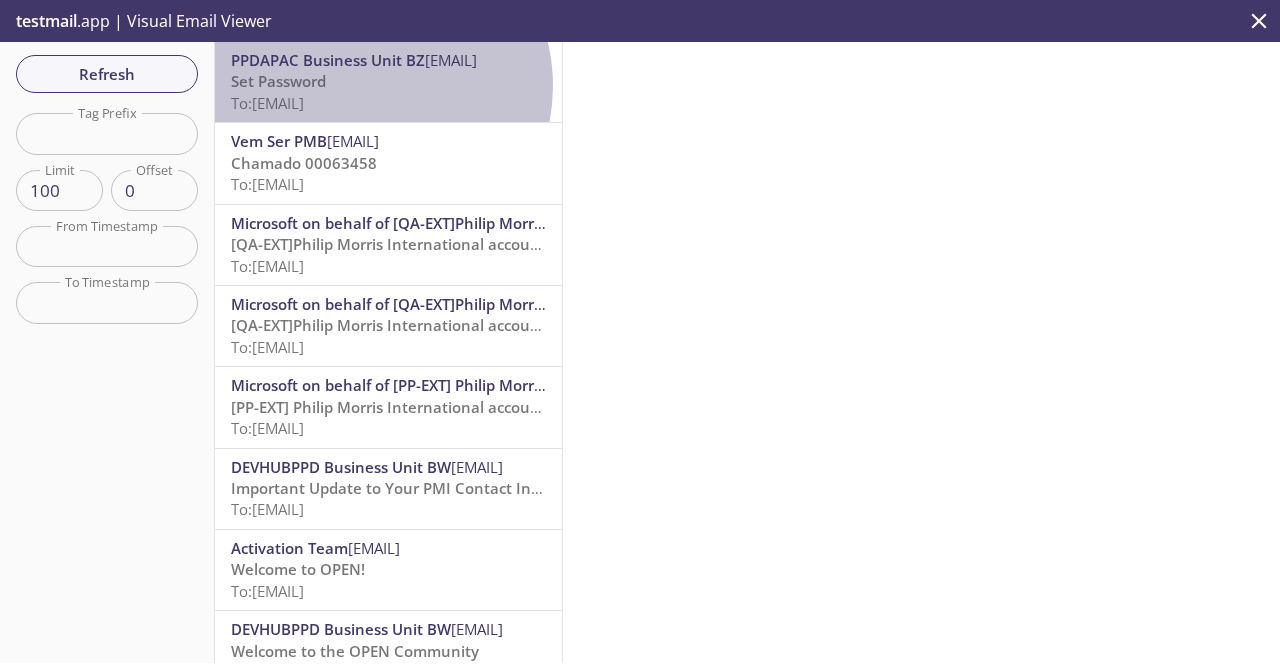 click on "Set Password To: [EMAIL]" at bounding box center [388, 92] 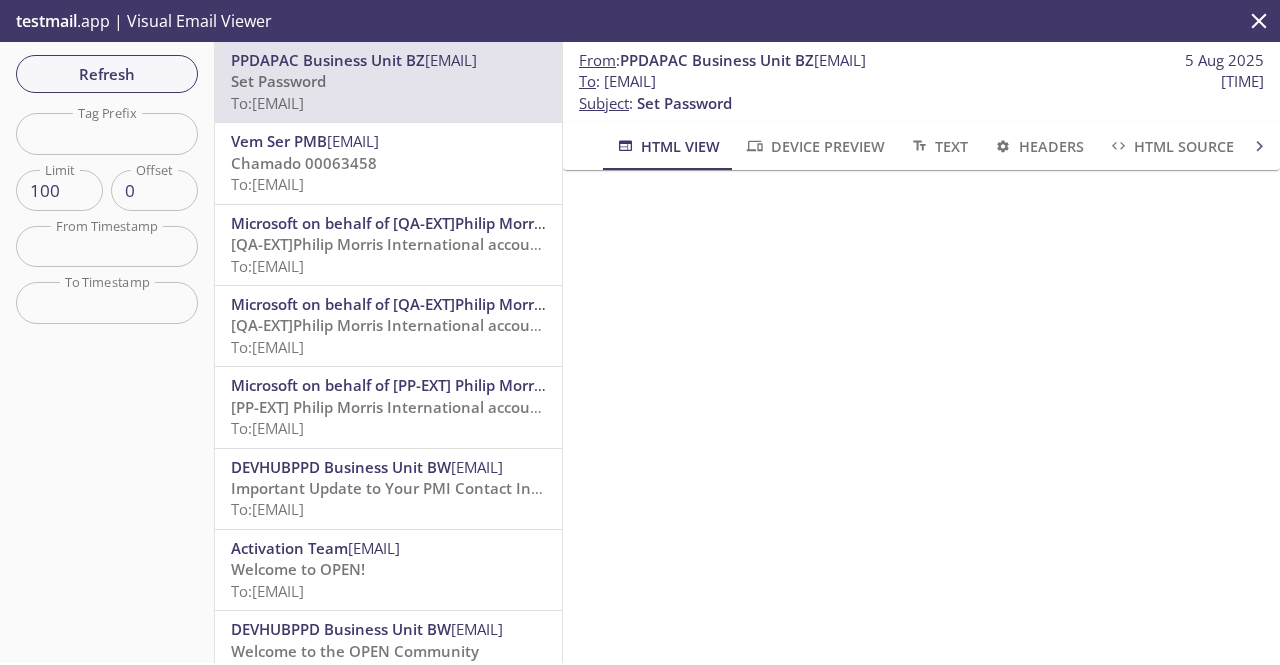 scroll, scrollTop: 0, scrollLeft: 0, axis: both 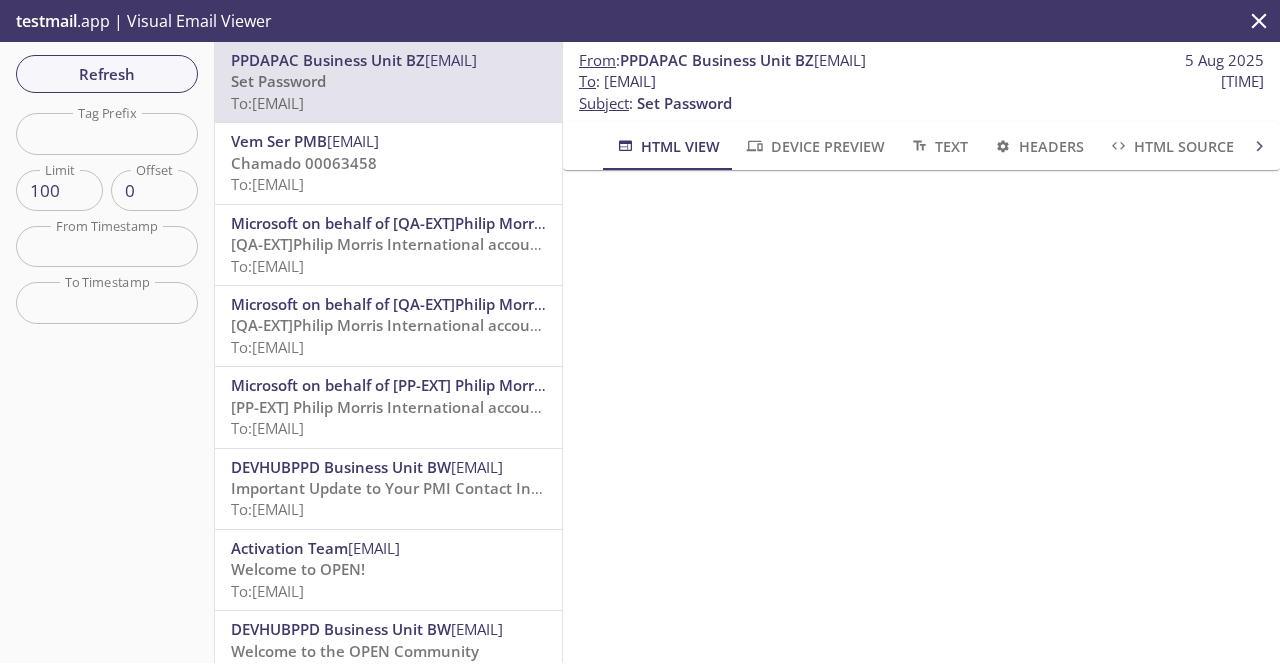 drag, startPoint x: 877, startPoint y: 87, endPoint x: 606, endPoint y: 76, distance: 271.22314 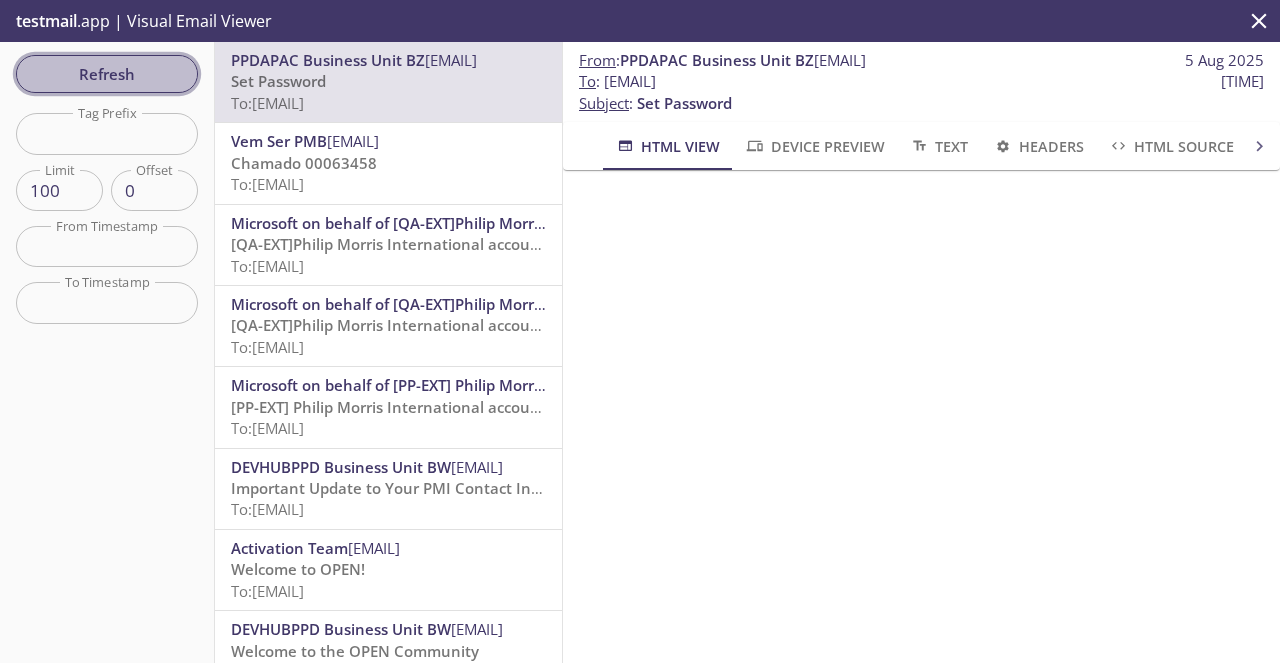 click on "Refresh" at bounding box center (107, 74) 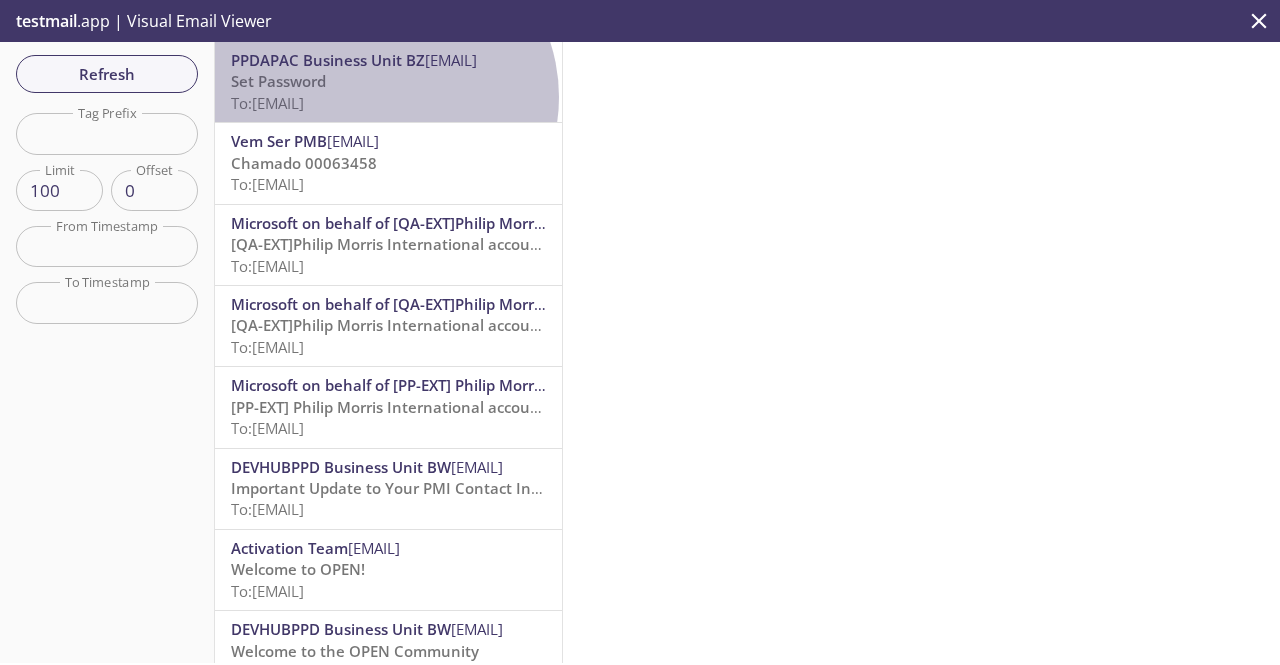 click on "To:  [EMAIL]" at bounding box center (267, 103) 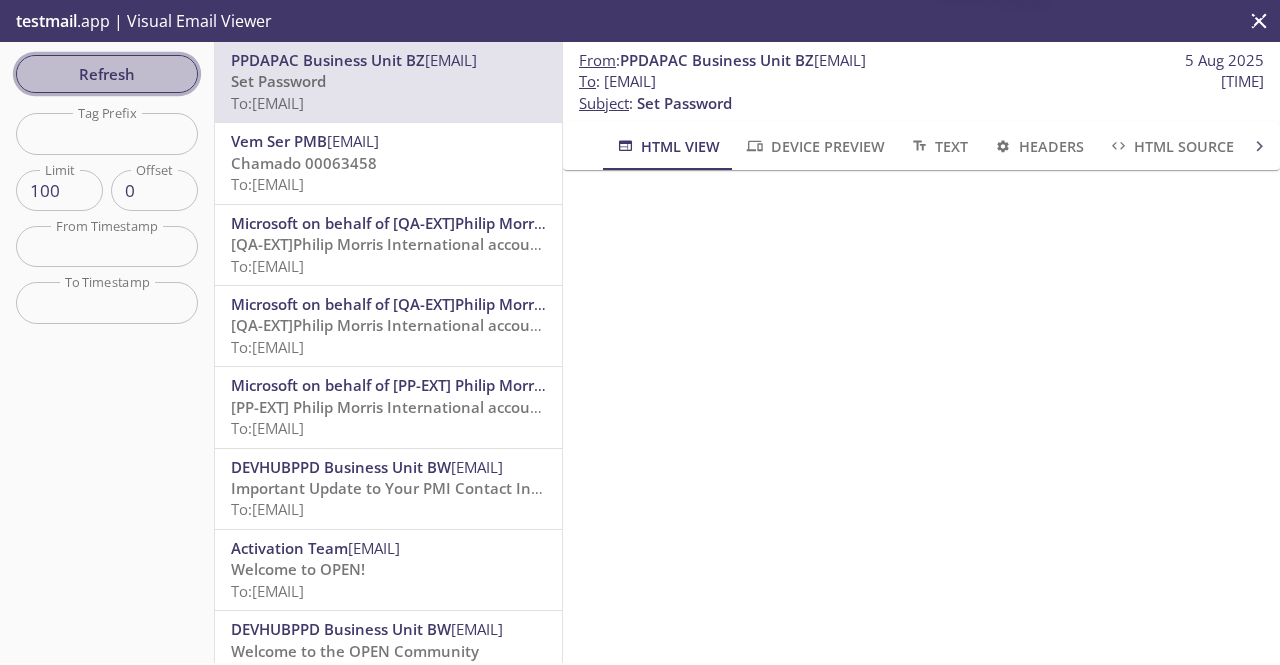click on "Refresh" at bounding box center [107, 74] 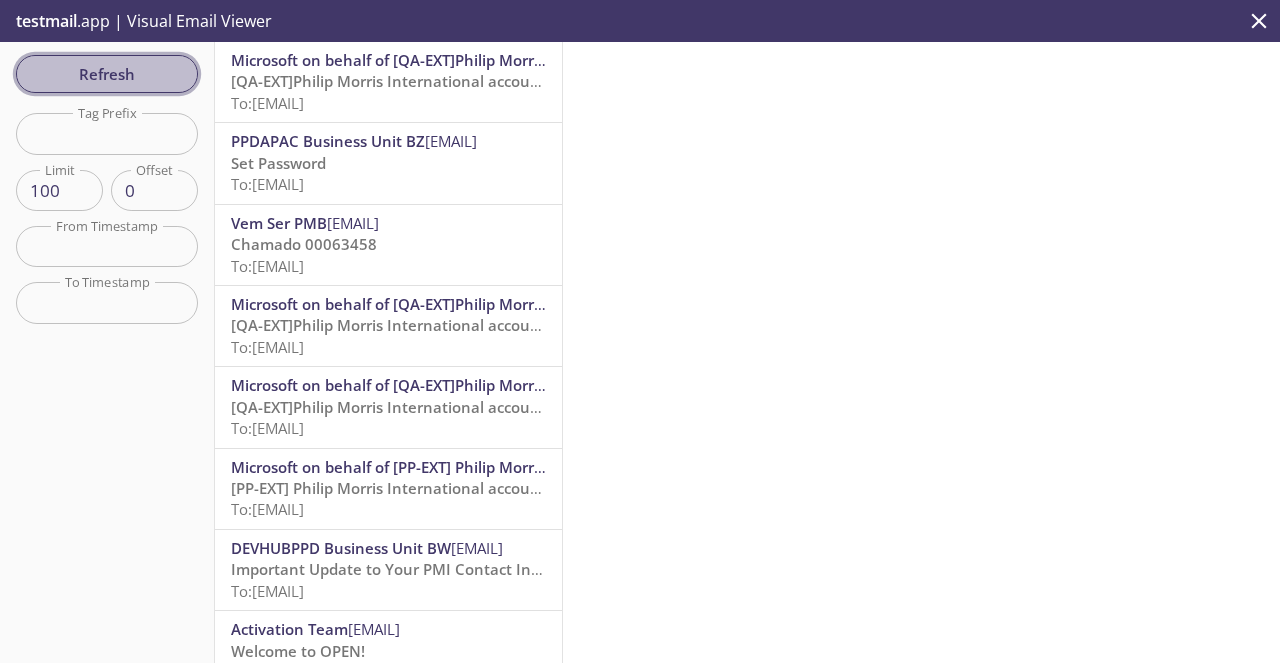 click on "Refresh" at bounding box center (107, 74) 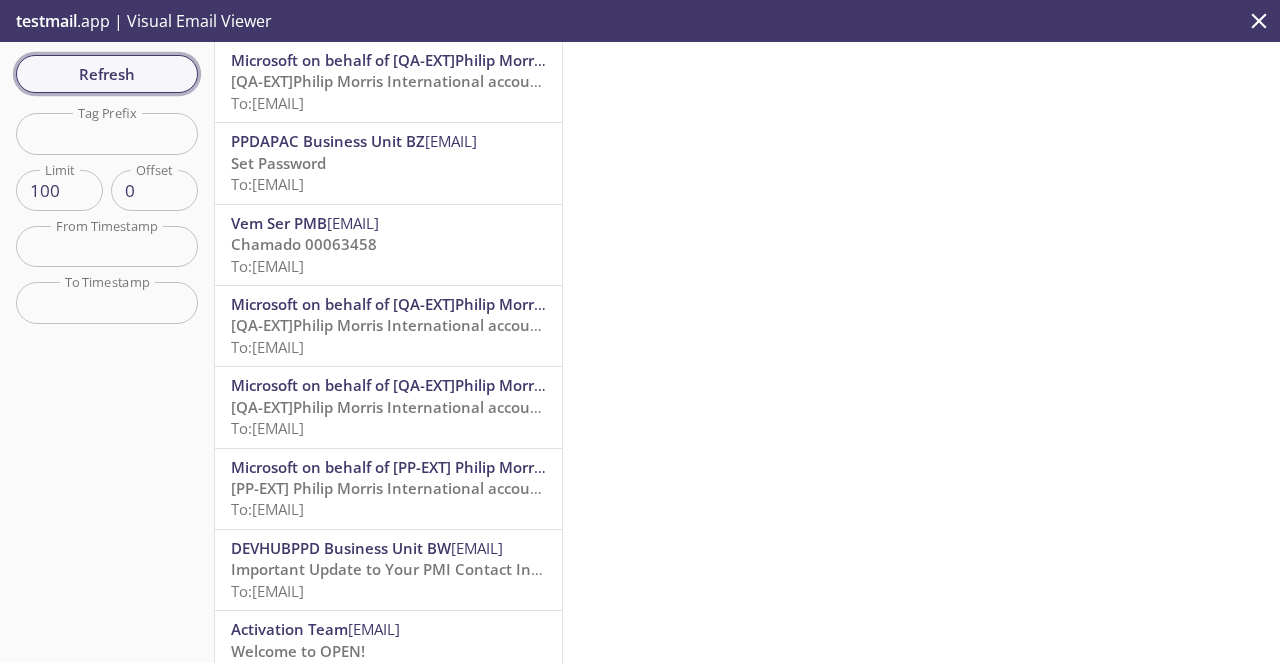 click on "Refresh" at bounding box center (107, 74) 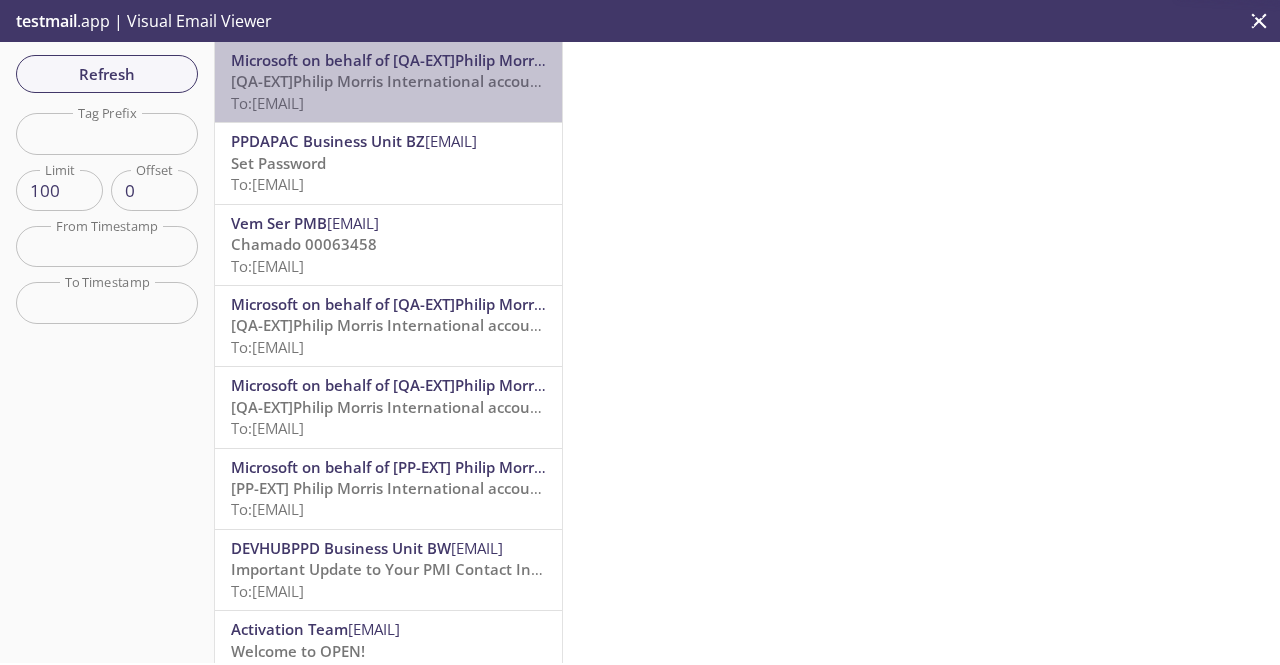 click on "[QA-EXT]Philip Morris International account email verification code" at bounding box center [472, 81] 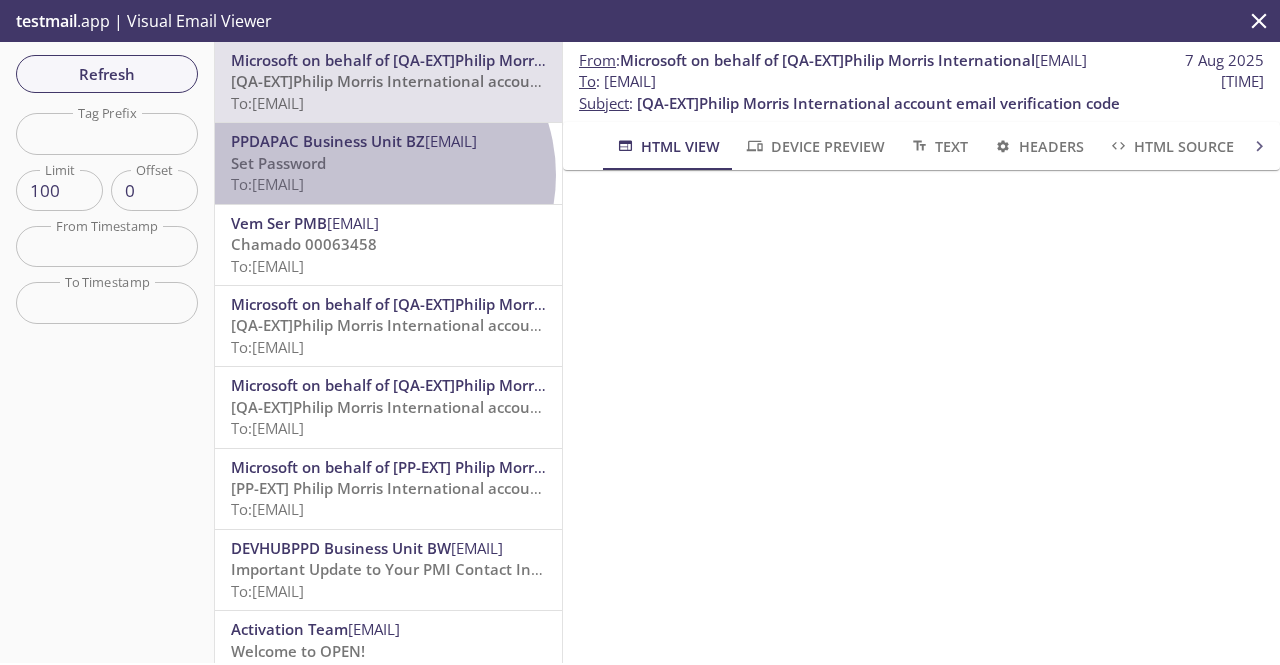 click on "To:  [EMAIL]" at bounding box center [267, 184] 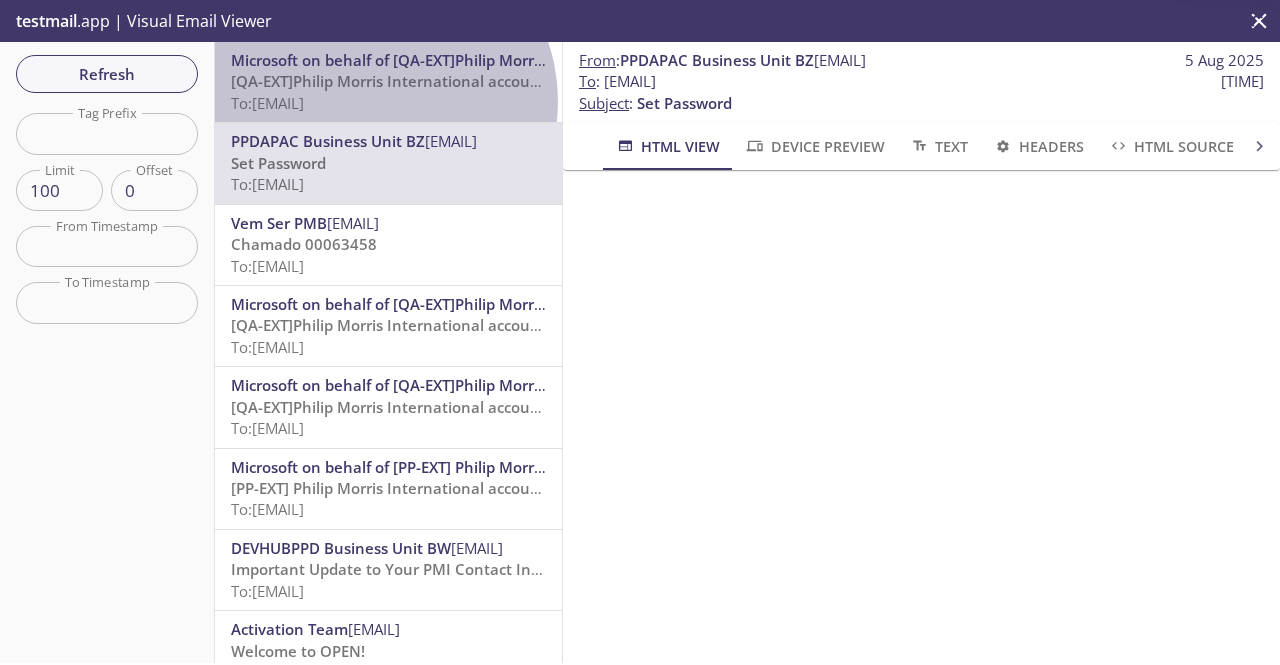 click on "To:  reevb2bcc.testcontactpswd@inbox.testmail.app" at bounding box center (267, 103) 